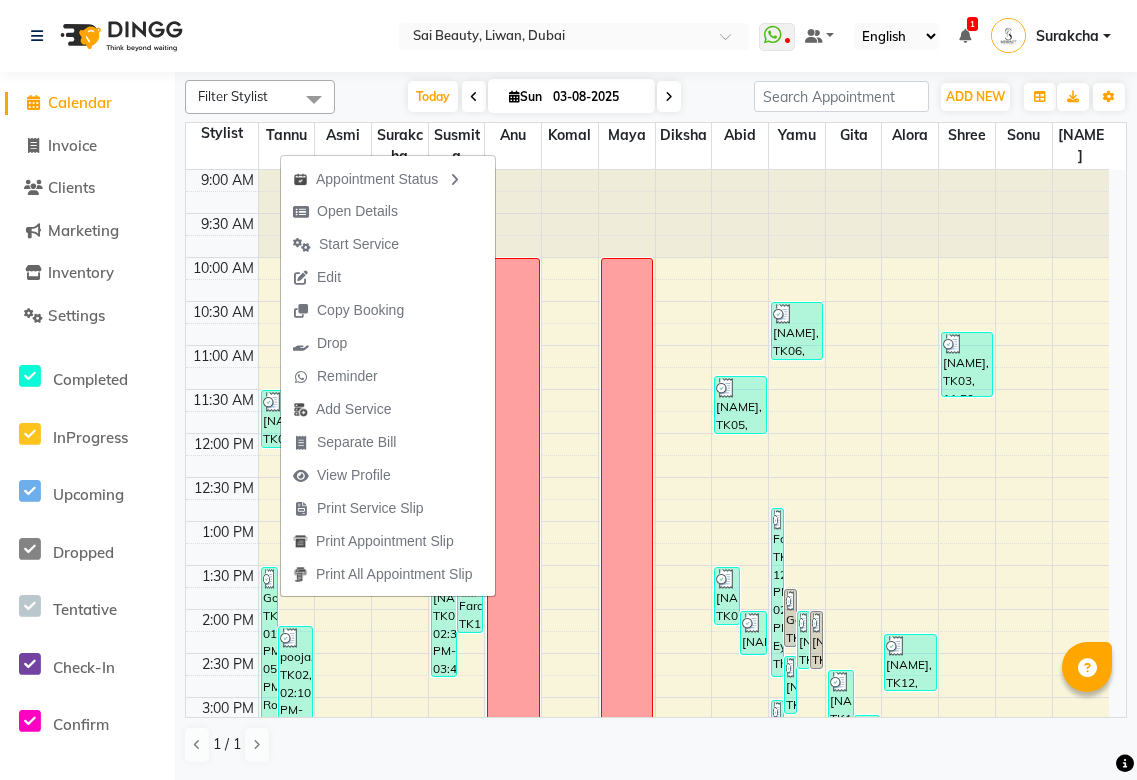 scroll, scrollTop: 0, scrollLeft: 0, axis: both 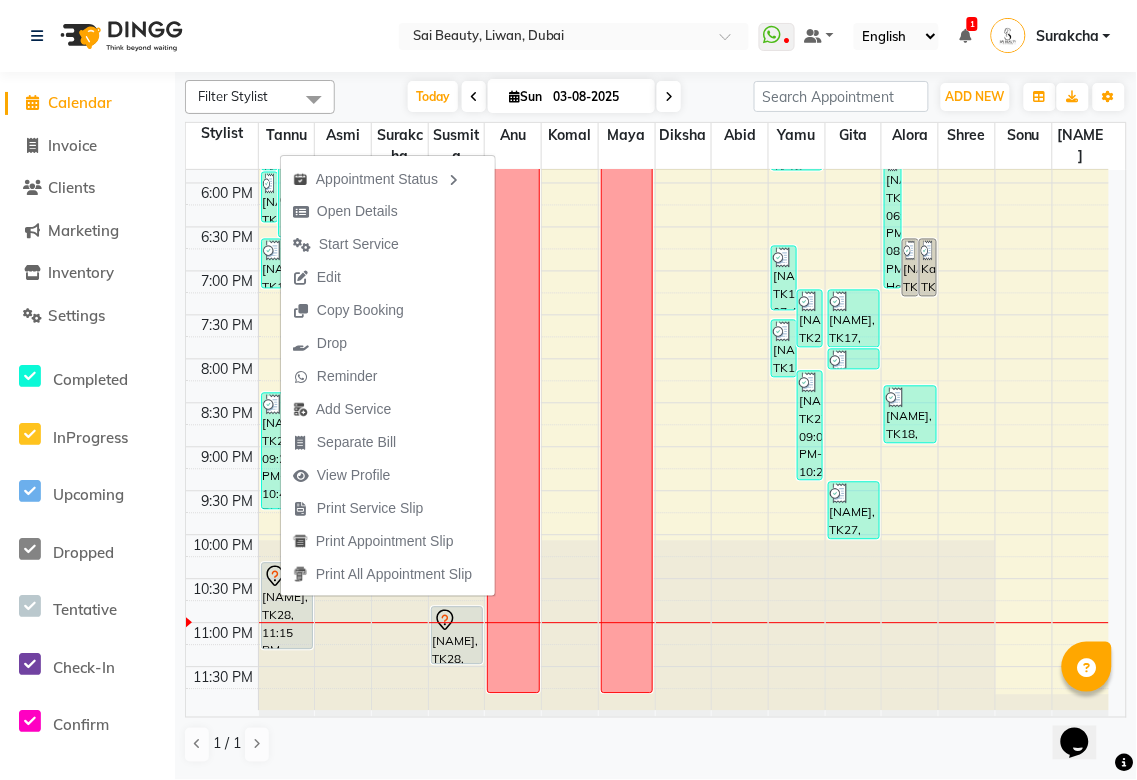 click on "Select Location × Sai Beauty, Liwan, Dubai WhatsApp Status ✕ Status: Disconnected Most Recent Message: 02-08-2025 09:55 PM Recent Service Activity: 02-08-2025 10:00 PM [PHONE] Whatsapp Settings Default Panel My Panel English ENGLISH Español العربية मराठी हिंदी ગુજરાતી தமிழ் 中文 1 Notifications DINGG Alert 03-08-2025 Gowri with token number 4 booked an appointment at 3:10 pm for Spa Pedicure (Normal Colour) (DH80). DINGG Alert 03-08-2025 Gowri with token number 4 booked an appointment at 2:30 pm for Full Manicure (Normal Colour) (DH70). DINGG Alert 03-08-2025 pooja with token number 2 booked an appointment at 2:10 pm for Full Arms Waxing (DH60),Full Legs Waxing (DH80),Under Arm Waxing (DH29). DINGG Alert 03-08-2025 priscilla with token number 5 booked an appointment at 12:00 pm for Eyebrow Tint (DH30). DINGG Alert 02-08-2025 DINGG Alert 02-08-2025 DINGG Alert 02-08-2025 DINGG Alert 02-08-2025" 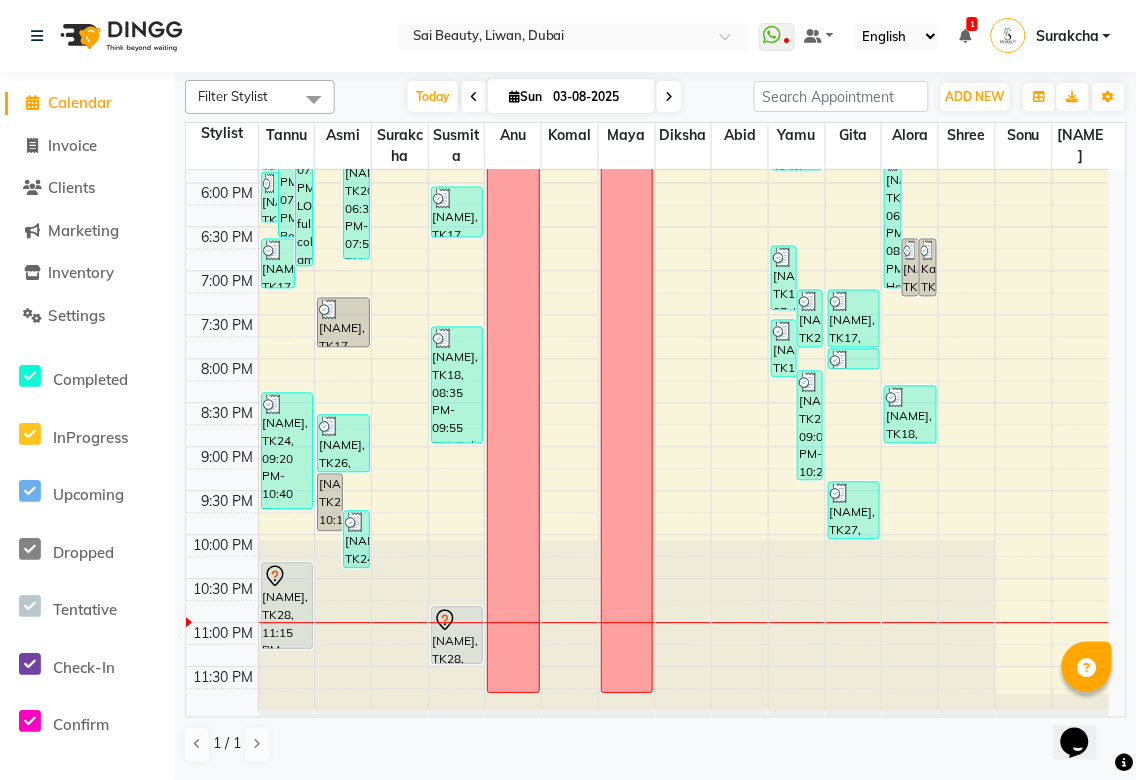 click on "[NAME], TK28, 11:15 PM-12:15 AM, Blowdry Iron & Curl Without Wash Medium,Hair wash only" at bounding box center [287, 606] 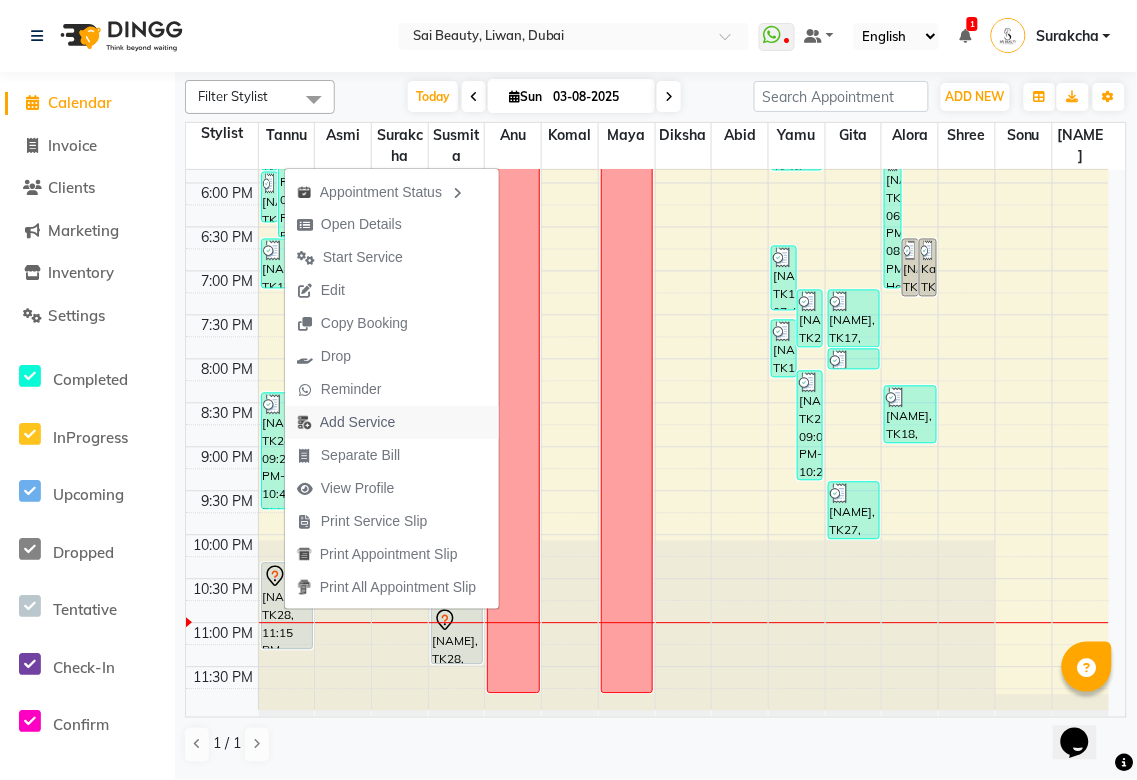 click on "Add Service" at bounding box center (357, 422) 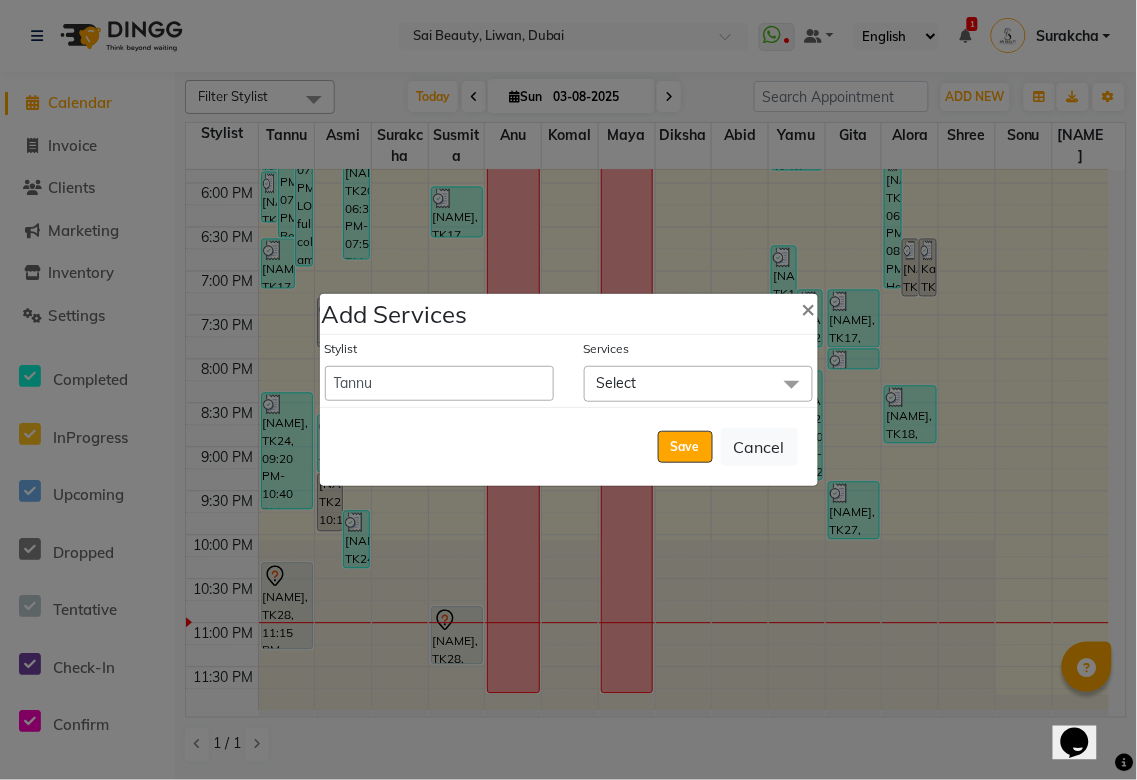 click on "Select" 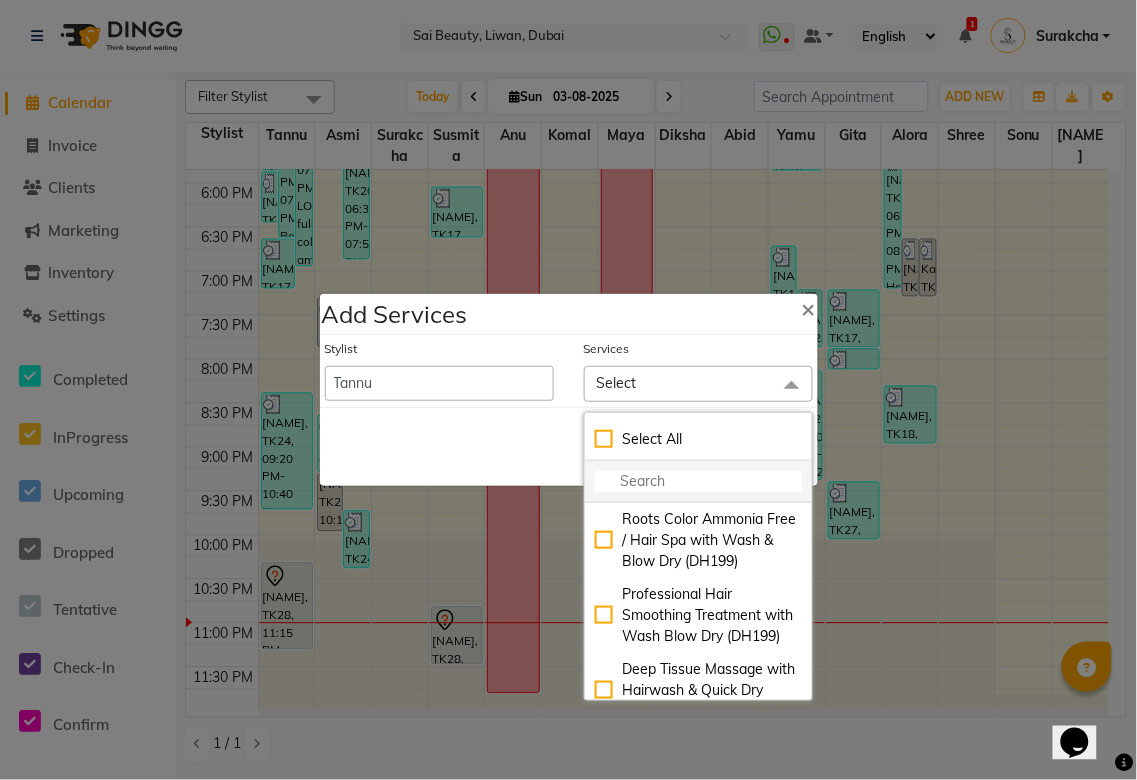 click 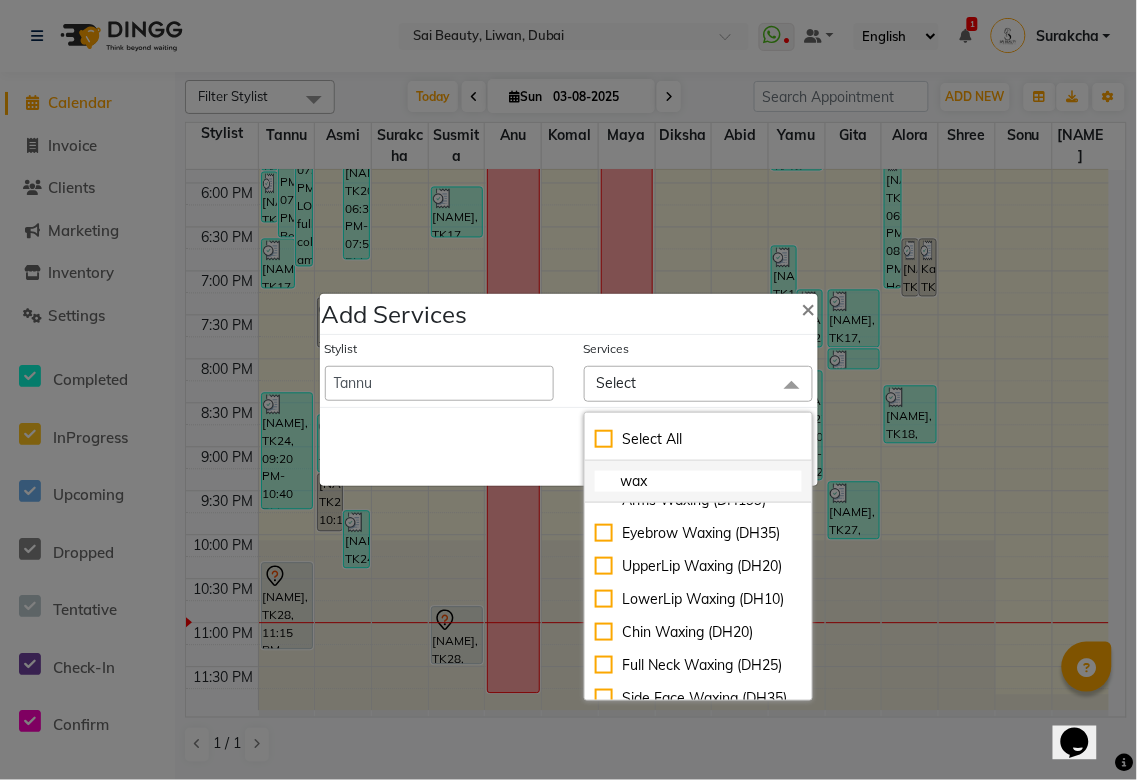 scroll, scrollTop: 107, scrollLeft: 0, axis: vertical 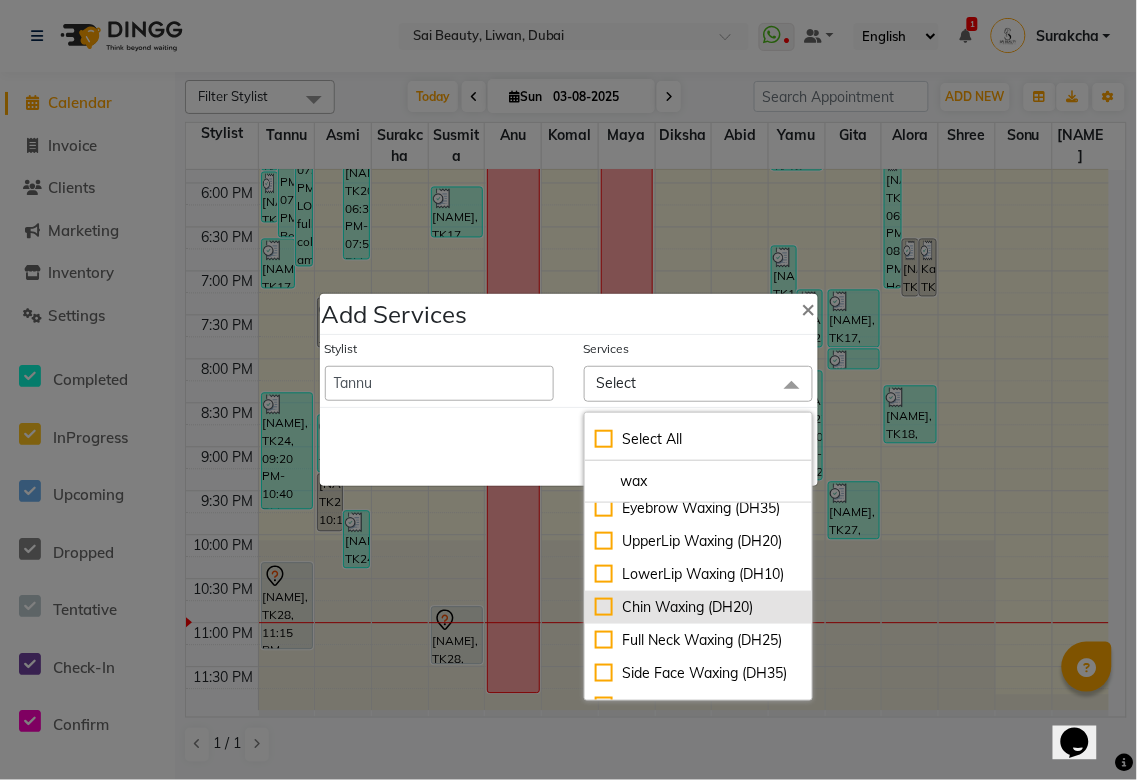 type on "wax" 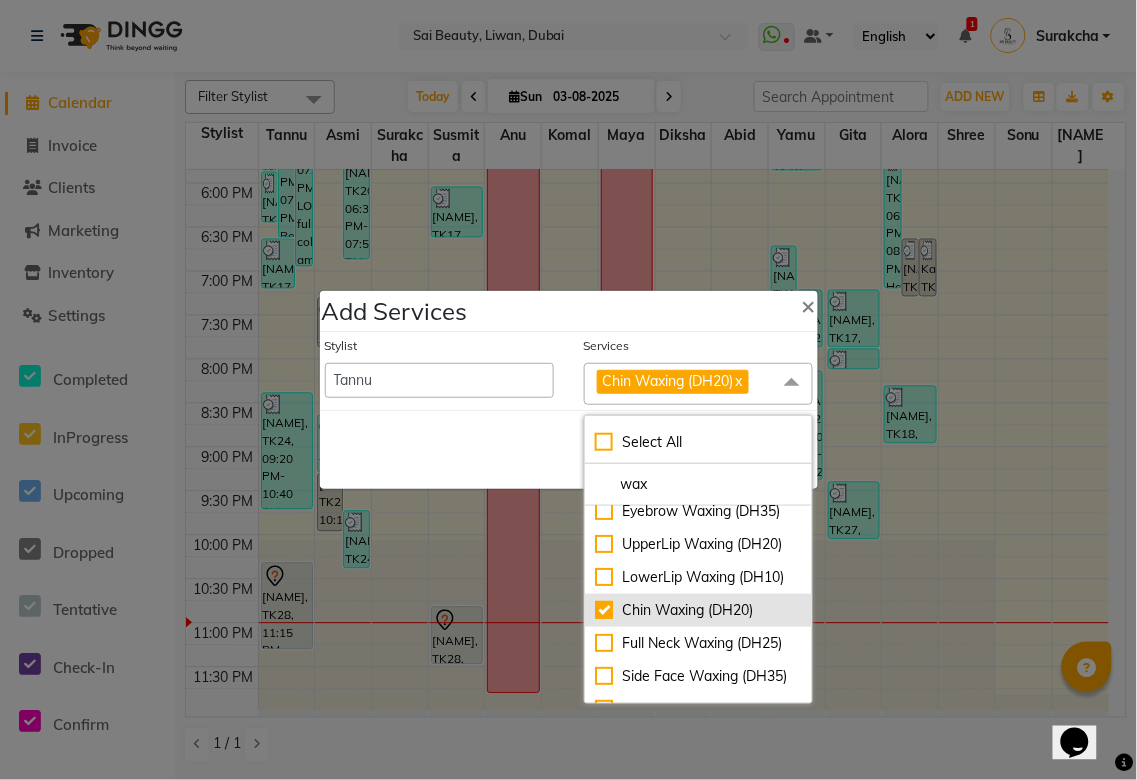 checkbox on "true" 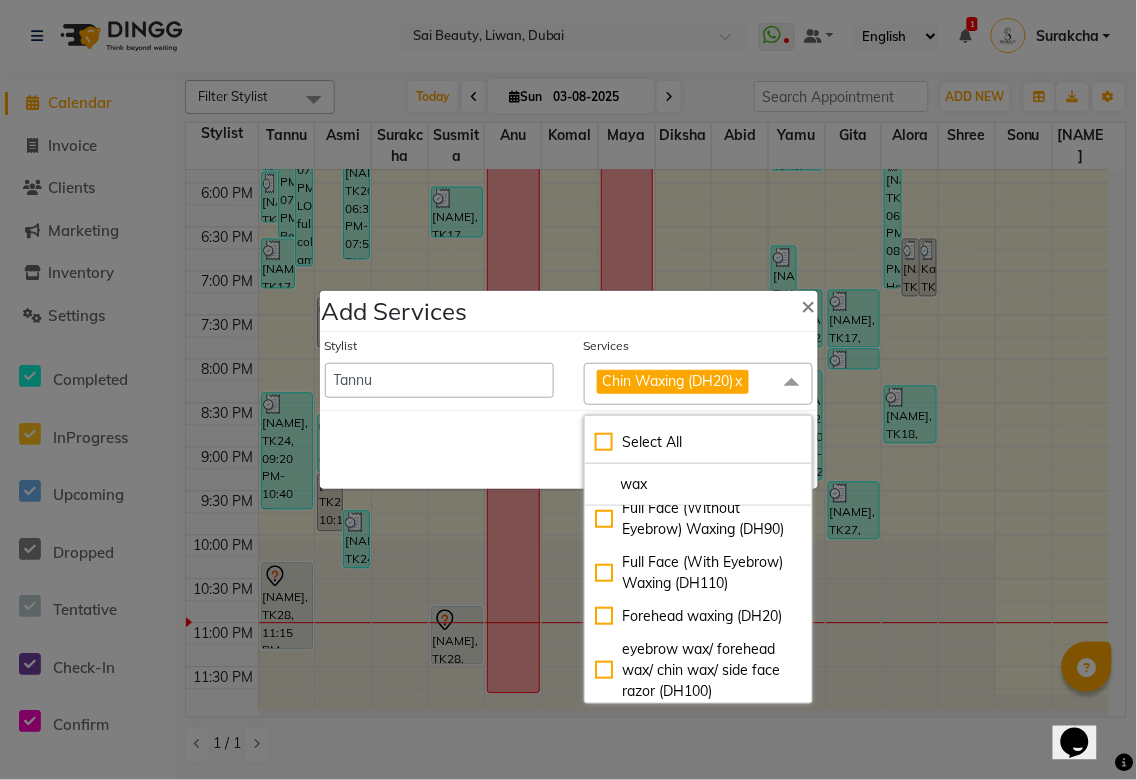 scroll, scrollTop: 340, scrollLeft: 0, axis: vertical 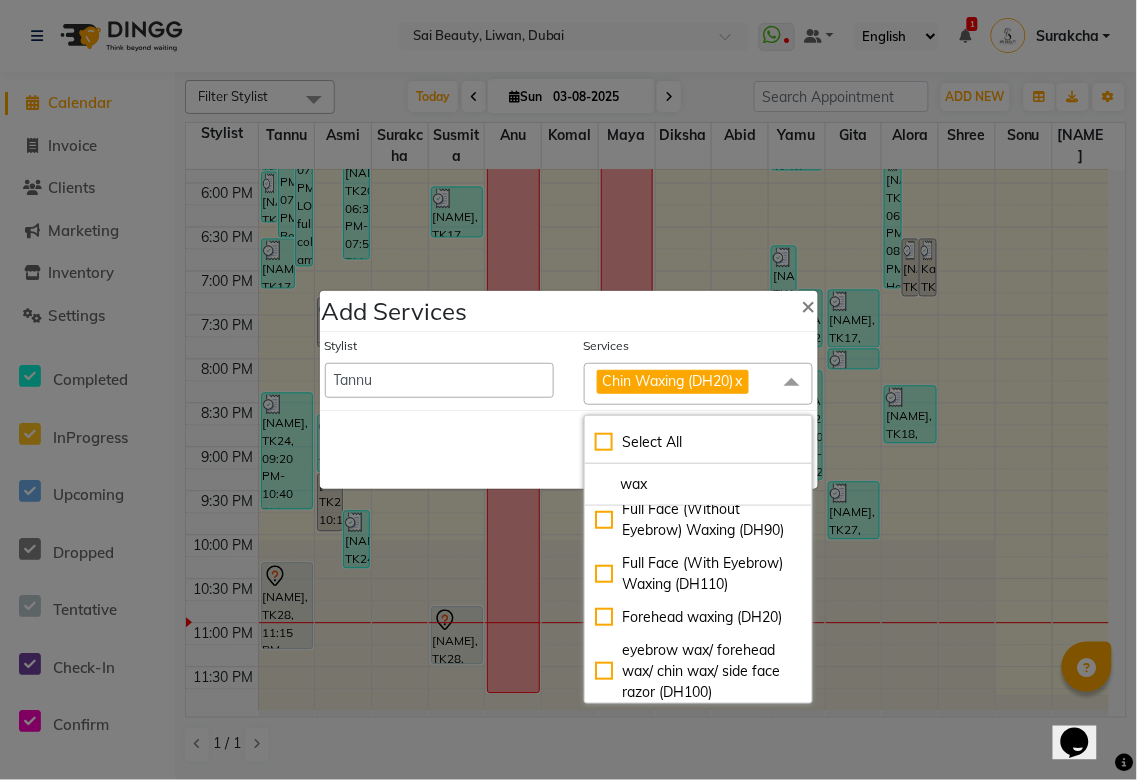 click on "Nose Waxing (DH25)" 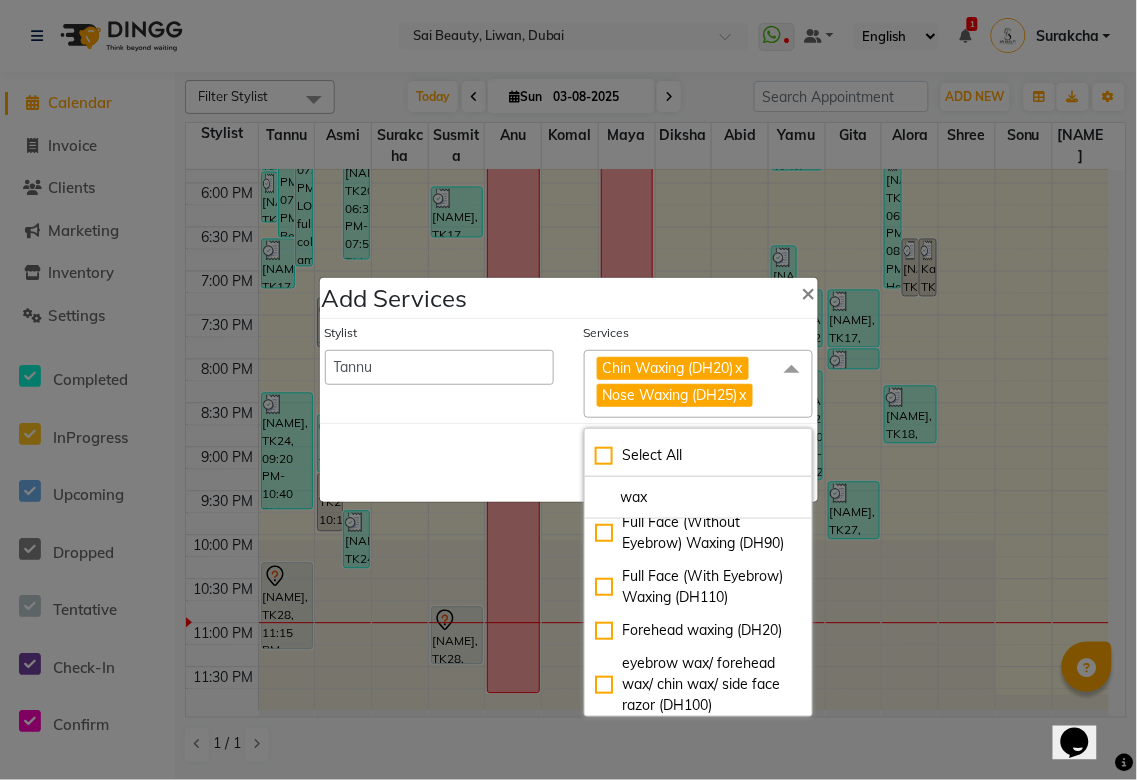 checkbox on "true" 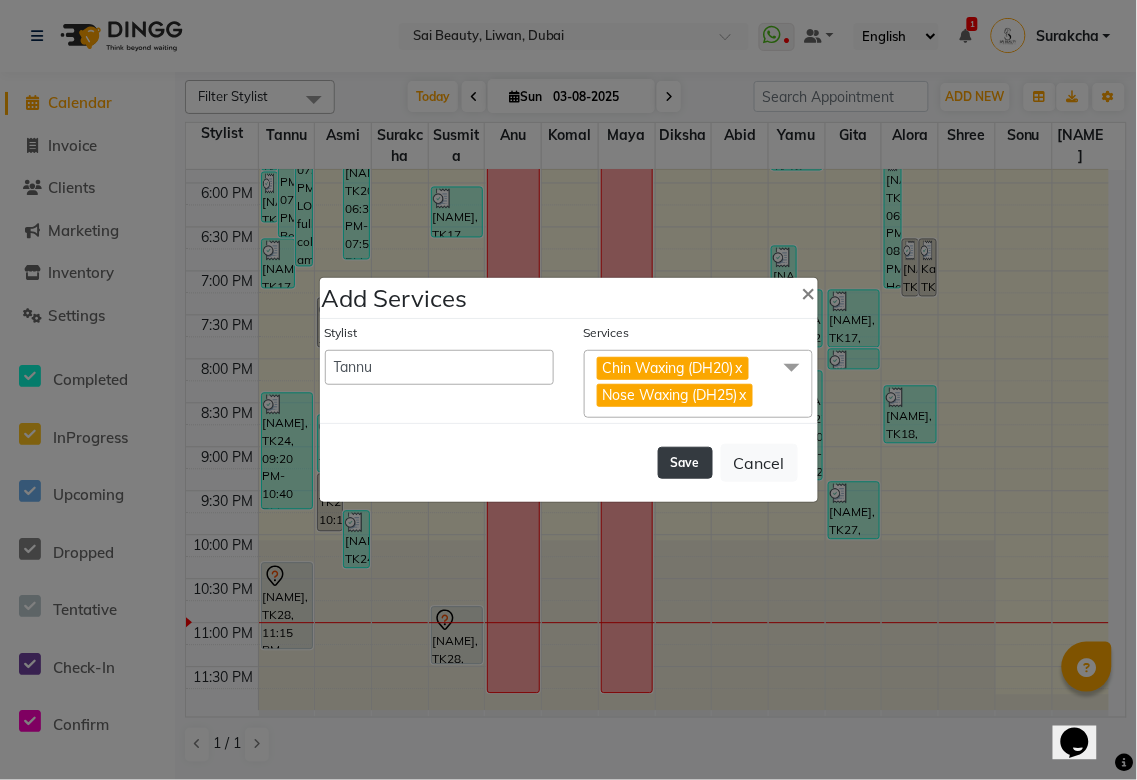 click on "Save" 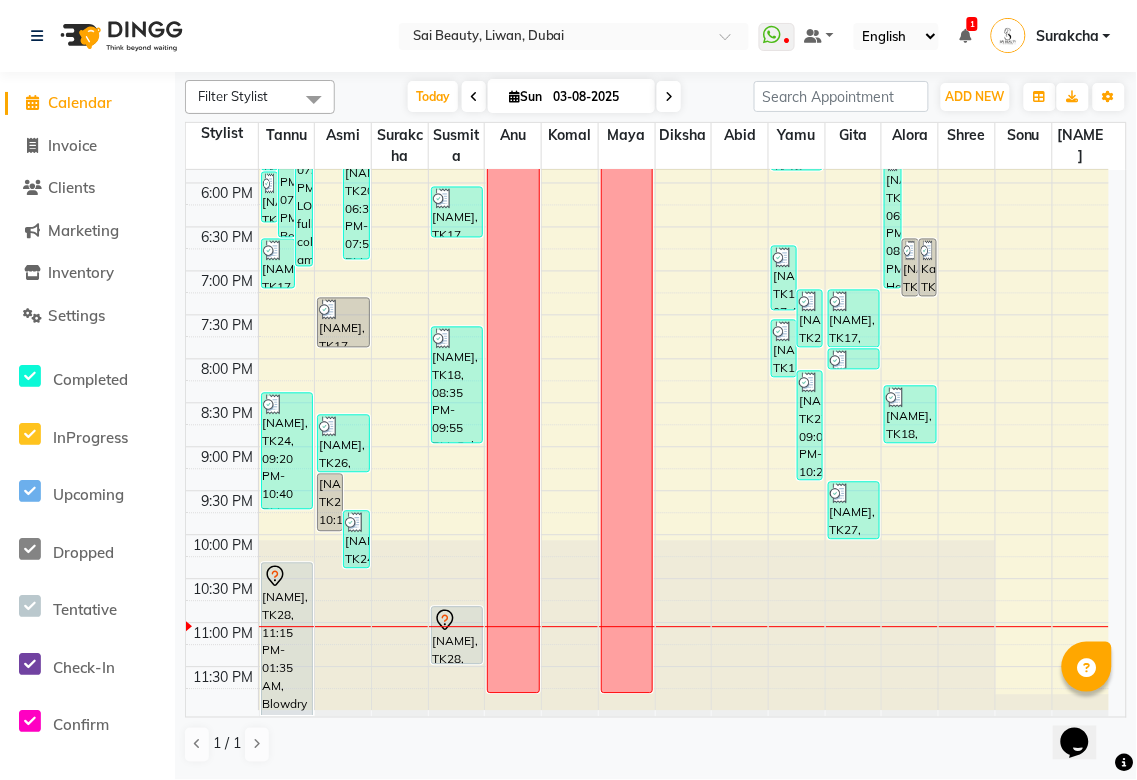 click on "[NAME], TK28, 11:15 PM-01:35 AM, Blowdry Iron & Curl Without Wash Medium,Hair wash only,Chin Waxing (DH20),Nose Waxing (DH25)" at bounding box center [287, 640] 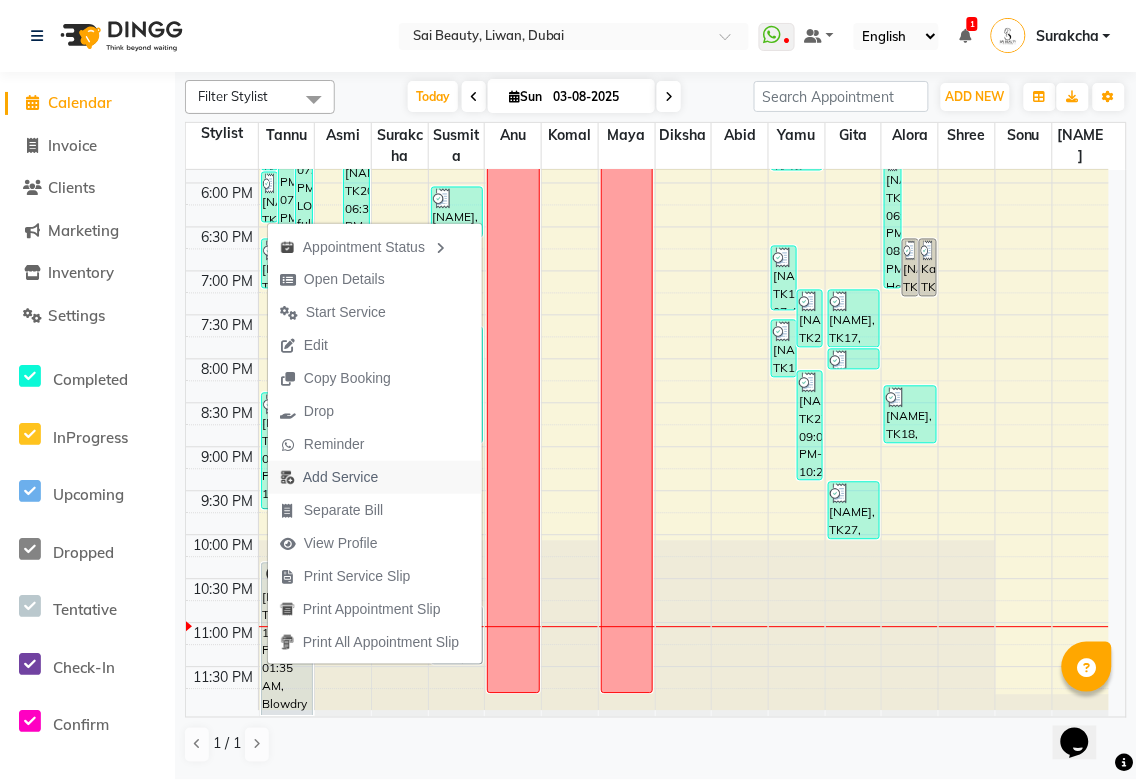 click on "Add Service" at bounding box center [340, 477] 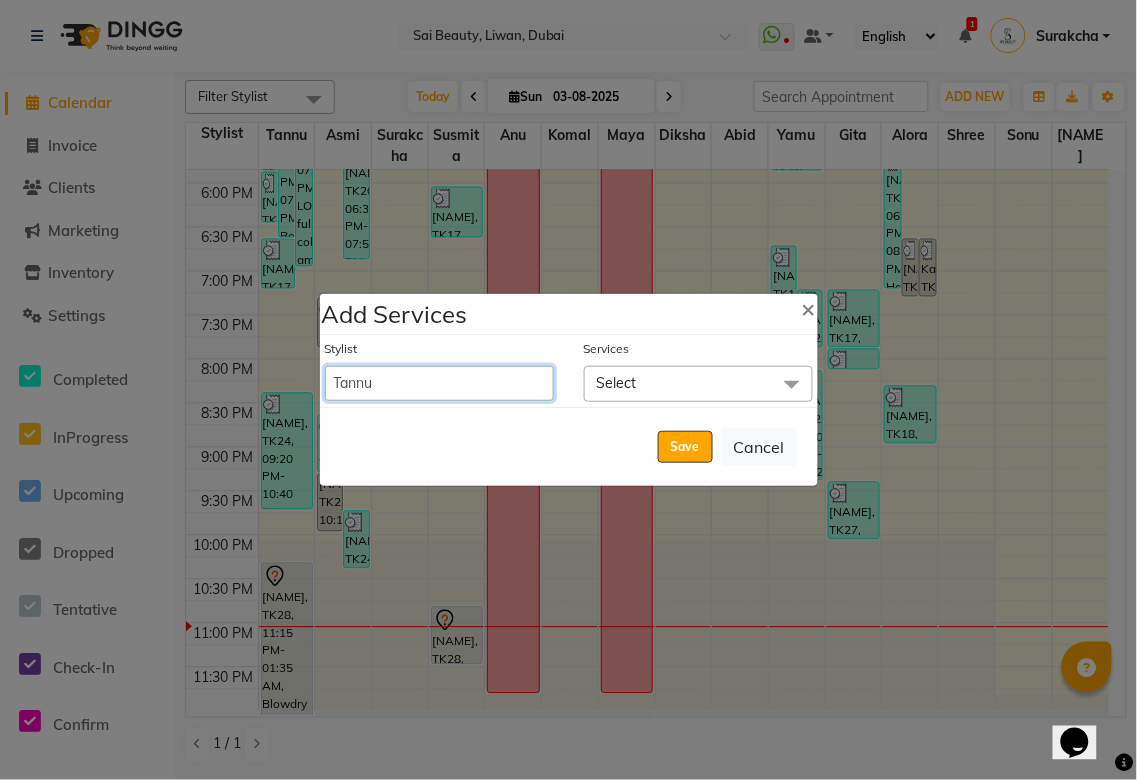 click on "Abid   Alora   Anu   Asmi   Ausha   Diksha   Gita   Komal   maya   Monzeer   shree   sonu   Srijana   Surakcha   Susmita   Tannu   Yamu" at bounding box center (439, 383) 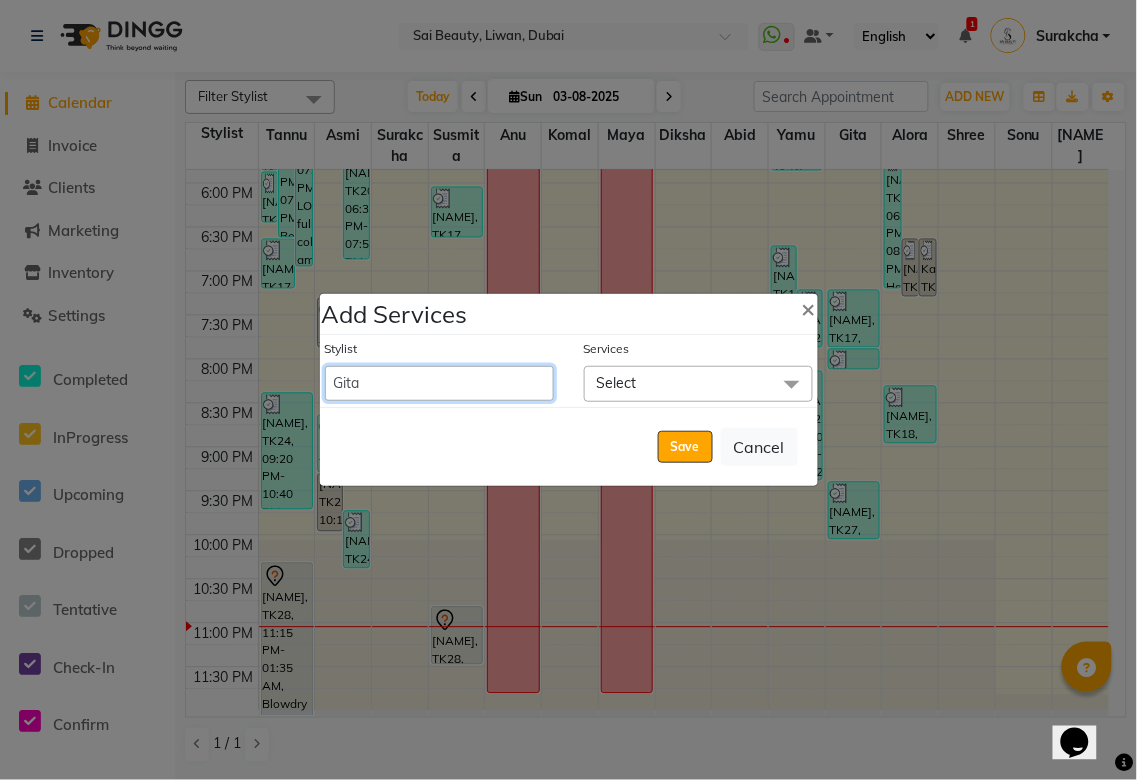 click on "Abid   Alora   Anu   Asmi   Ausha   Diksha   Gita   Komal   maya   Monzeer   shree   sonu   Srijana   Surakcha   Susmita   Tannu   Yamu" at bounding box center [439, 383] 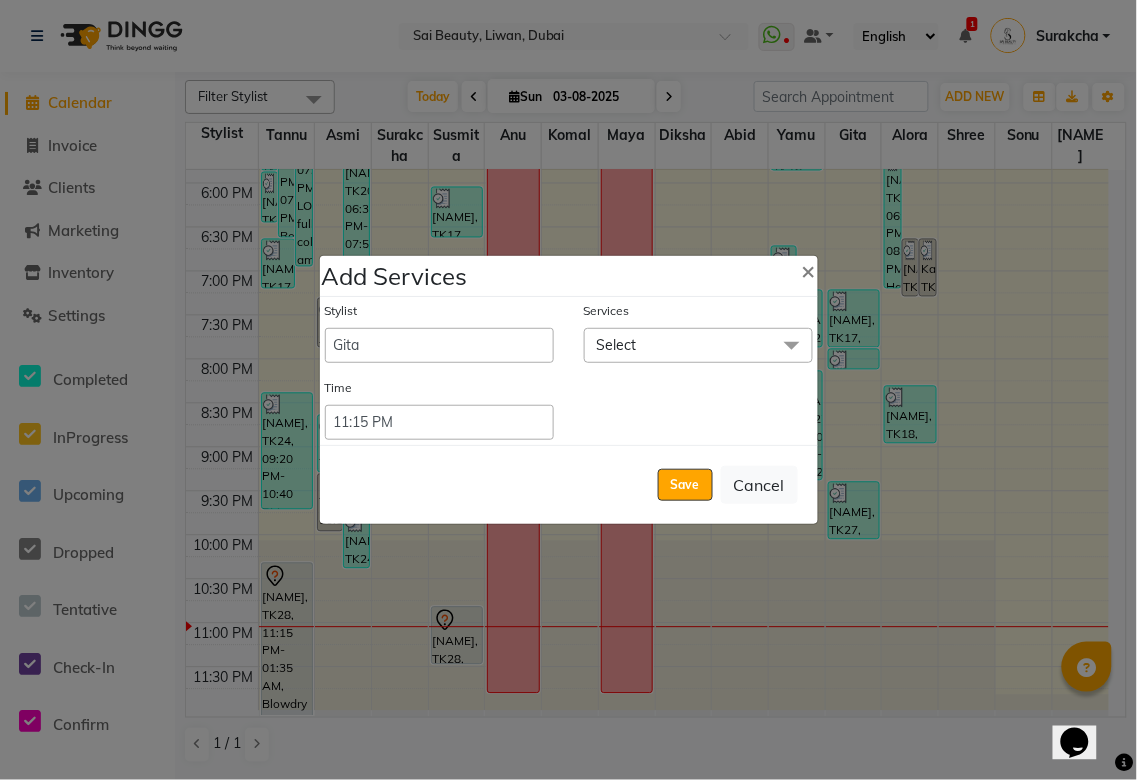 click on "Select" 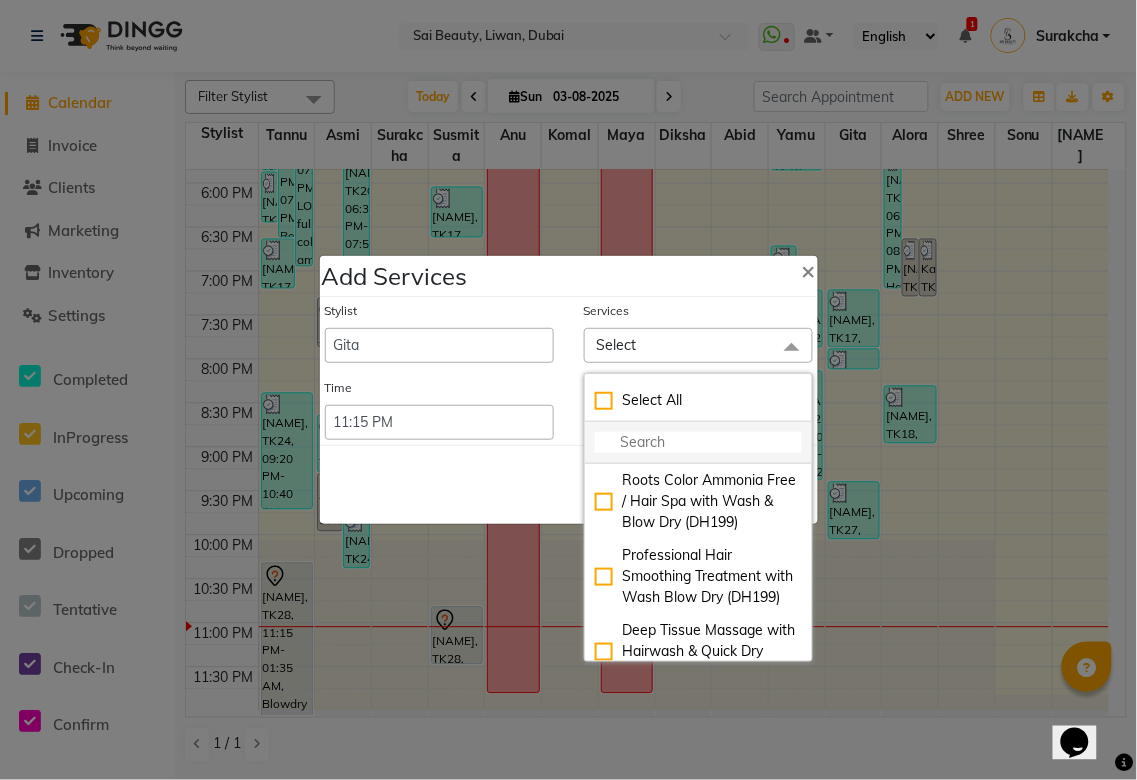 click 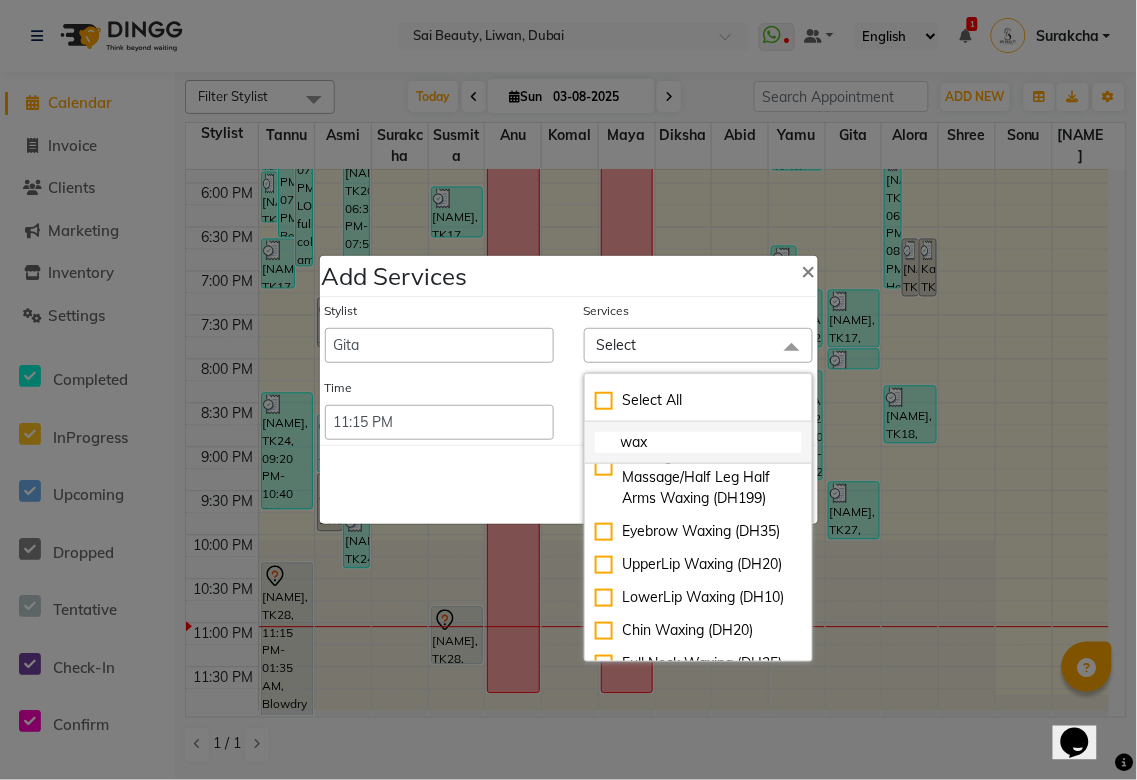 scroll, scrollTop: 47, scrollLeft: 0, axis: vertical 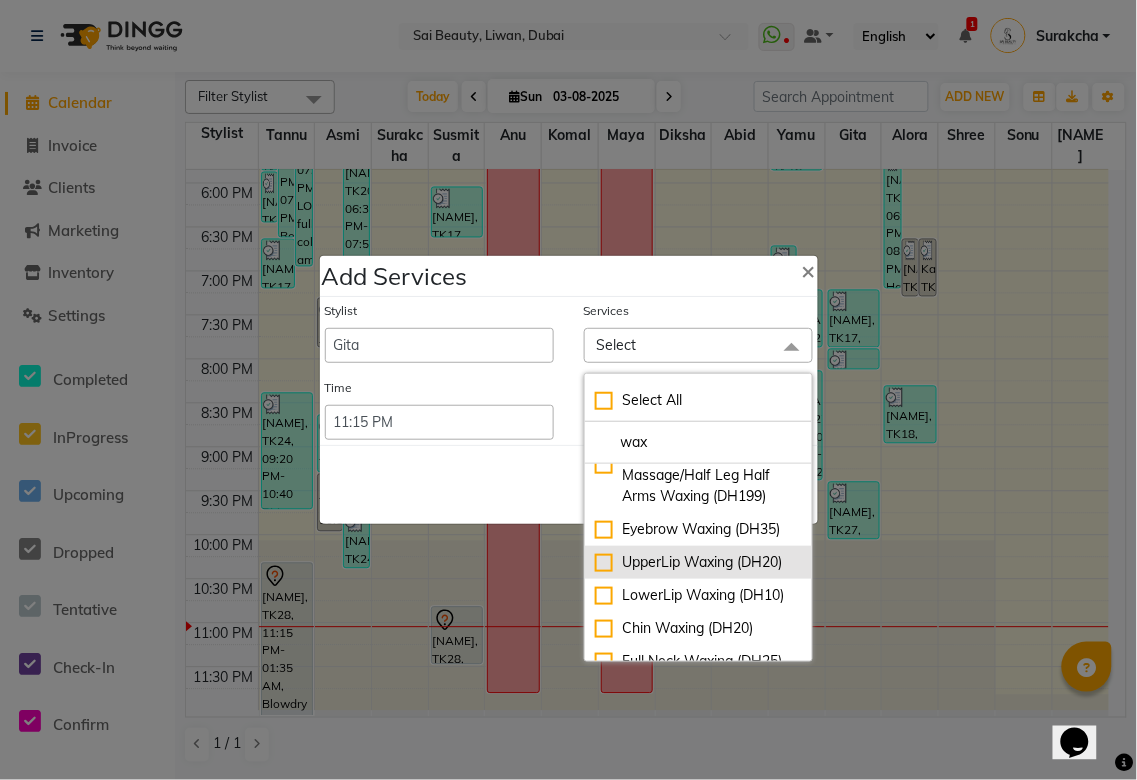 type on "wax" 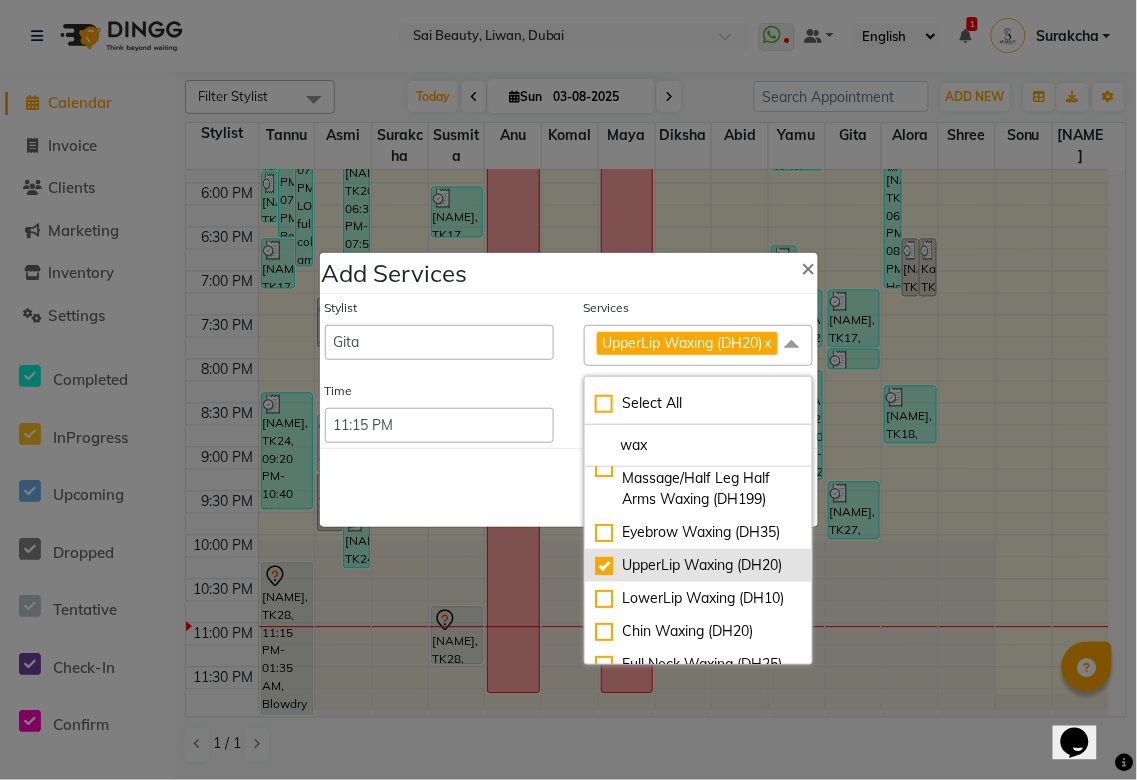 checkbox on "true" 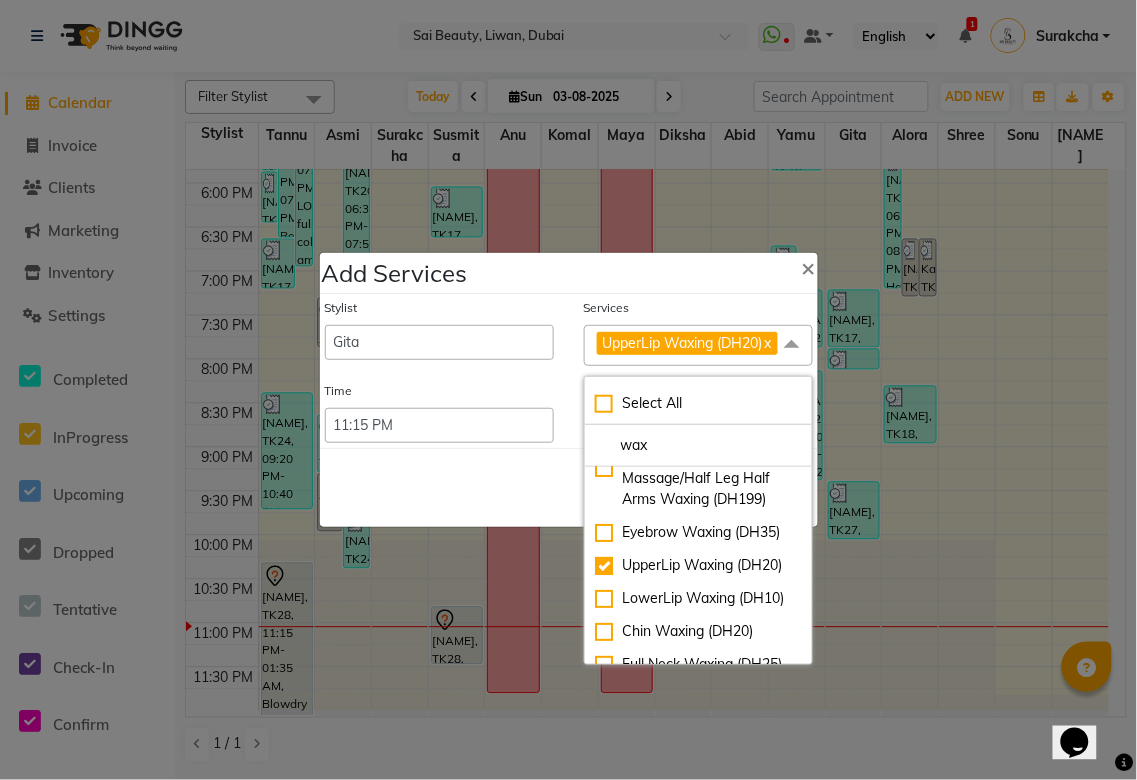 click on "Save   Cancel" 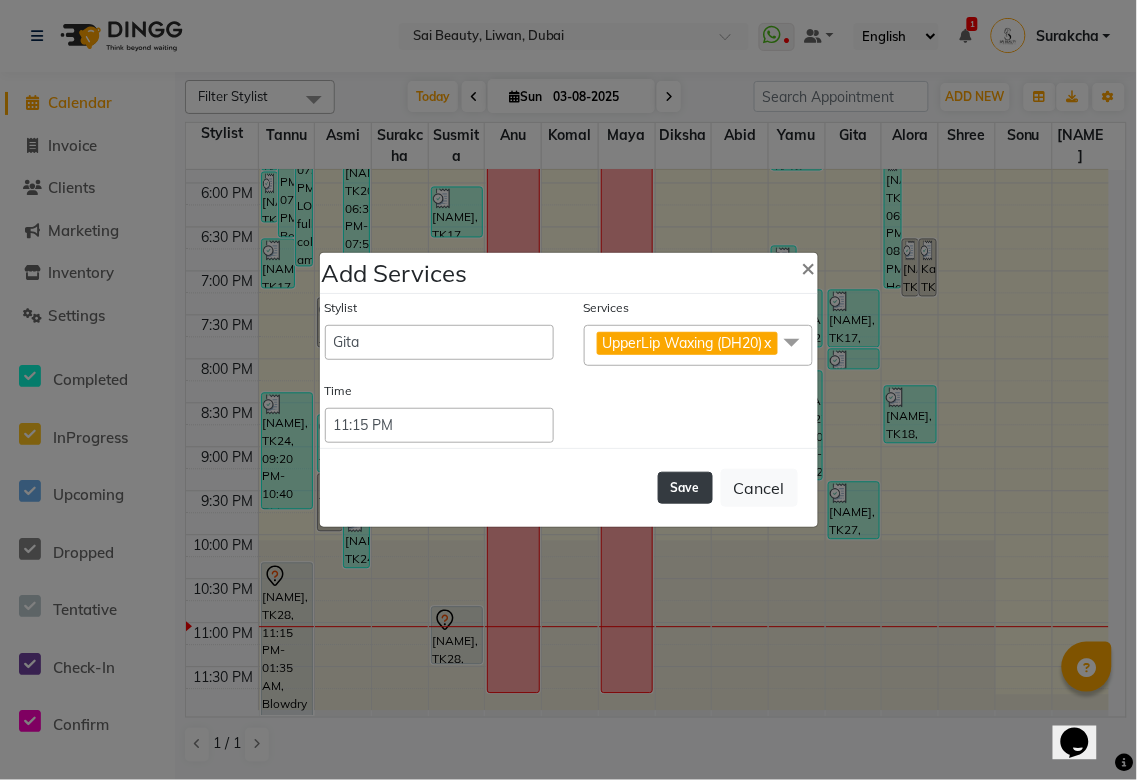 click on "Save" 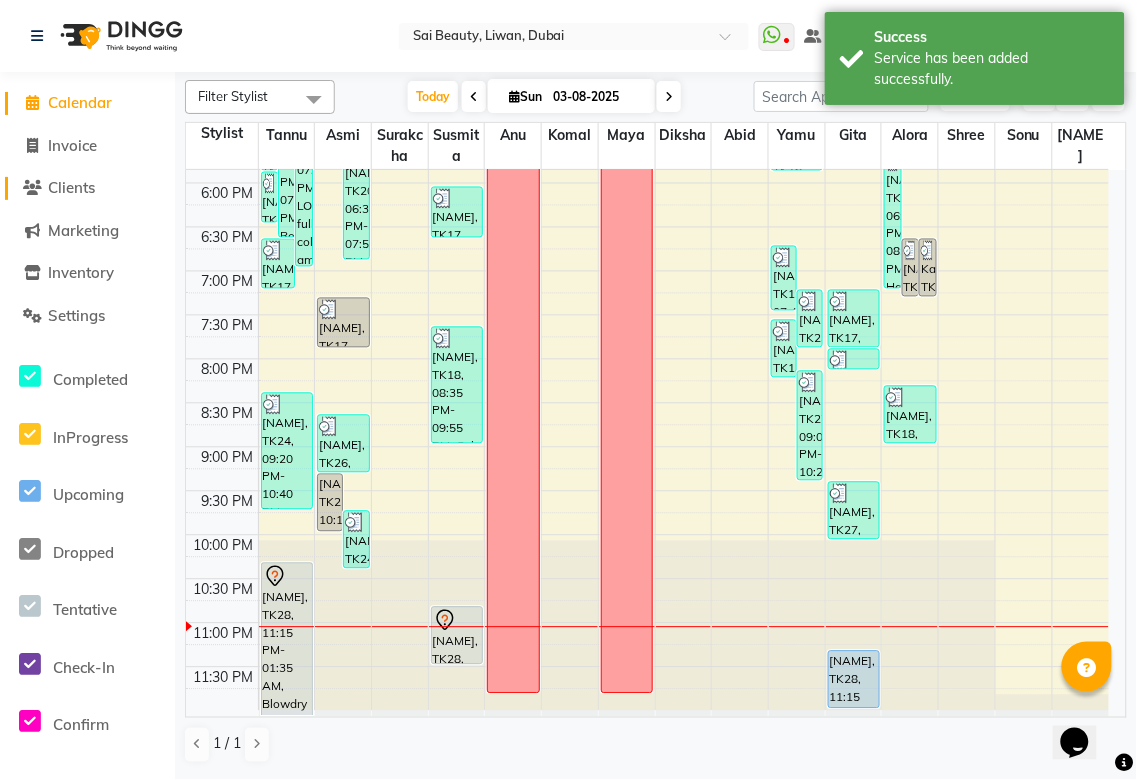 click on "Clients" 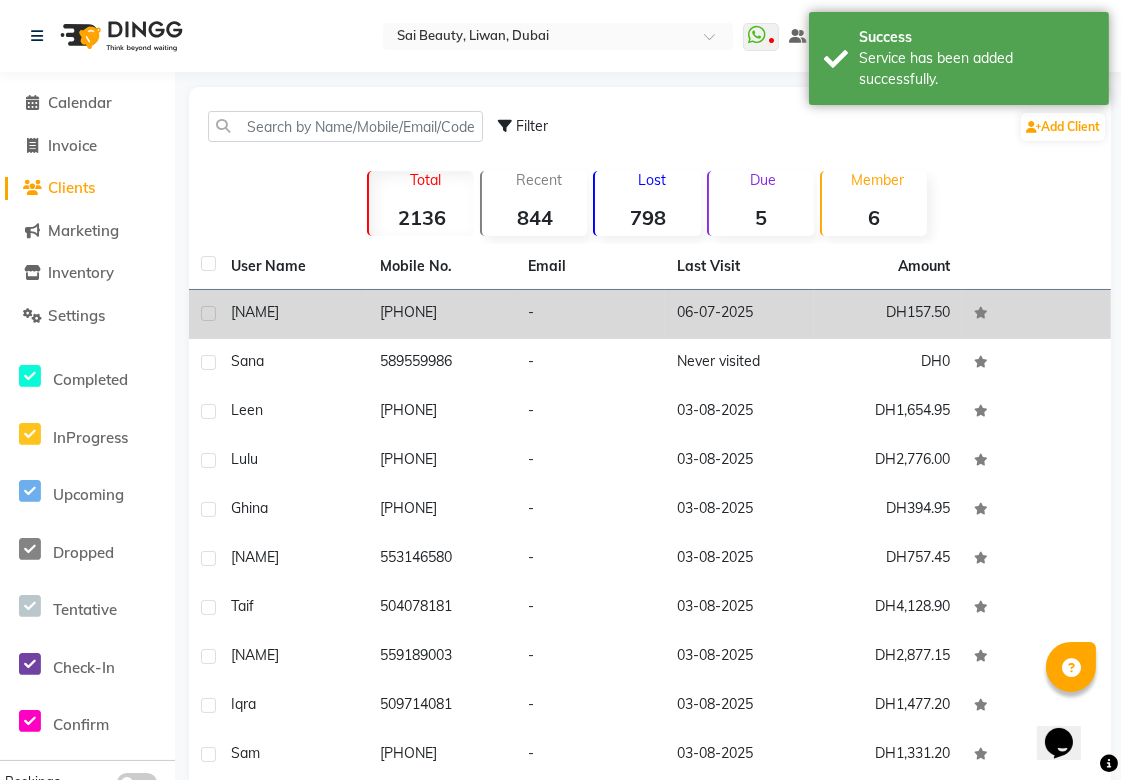 click on "[PHONE]" 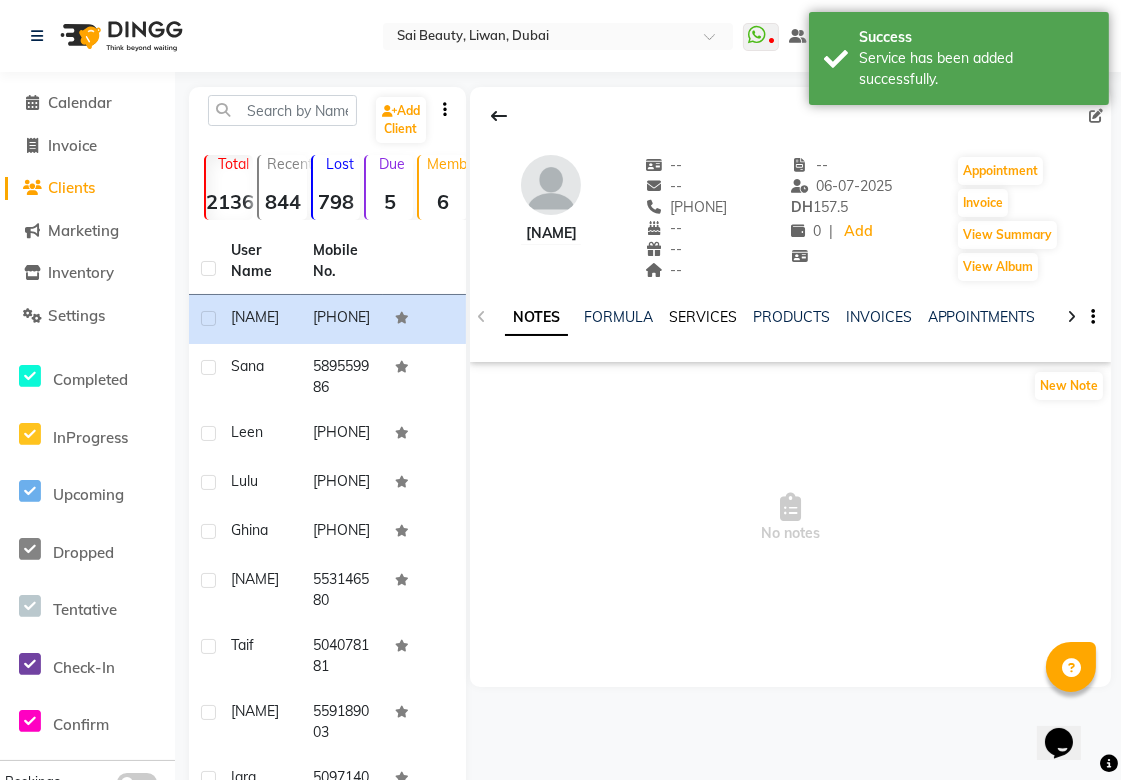 click on "SERVICES" 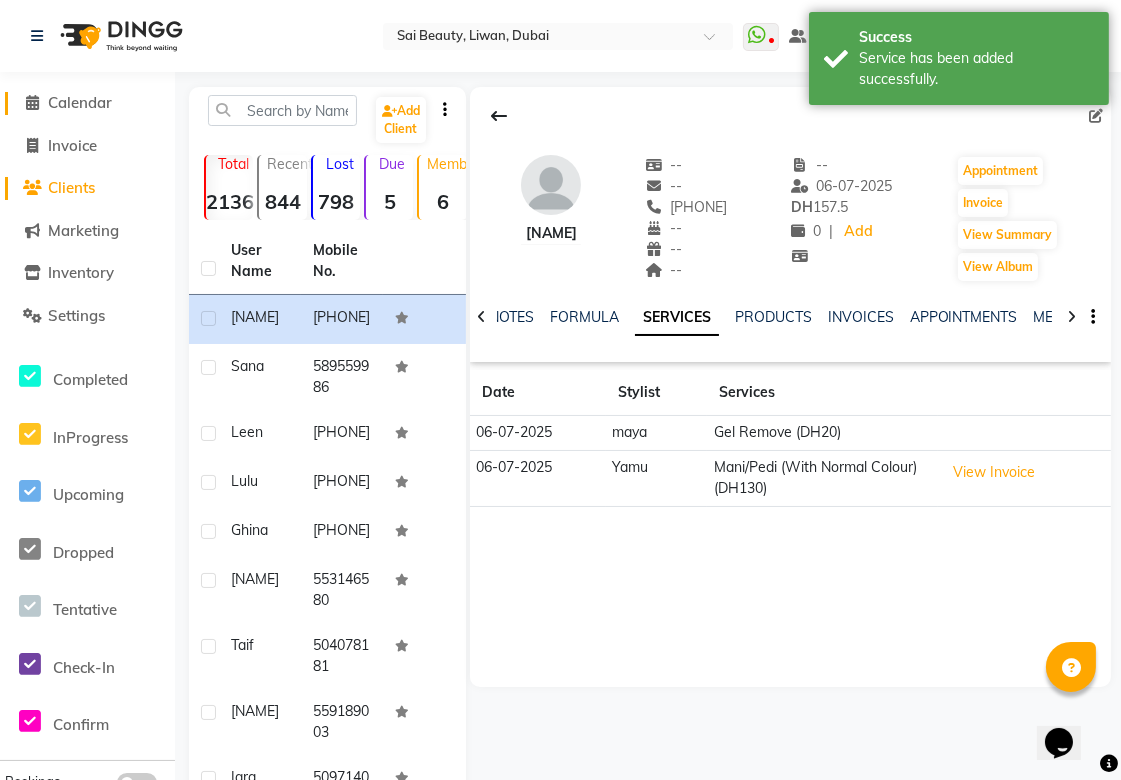 click on "Calendar" 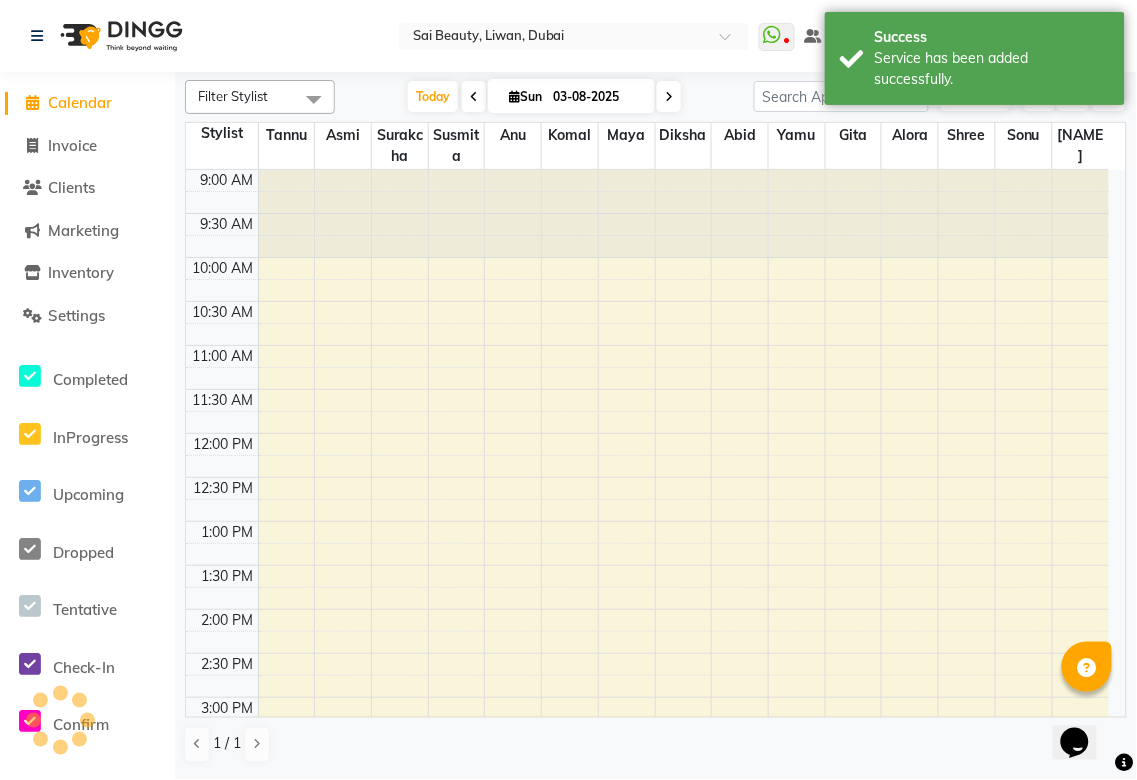 scroll, scrollTop: 741, scrollLeft: 0, axis: vertical 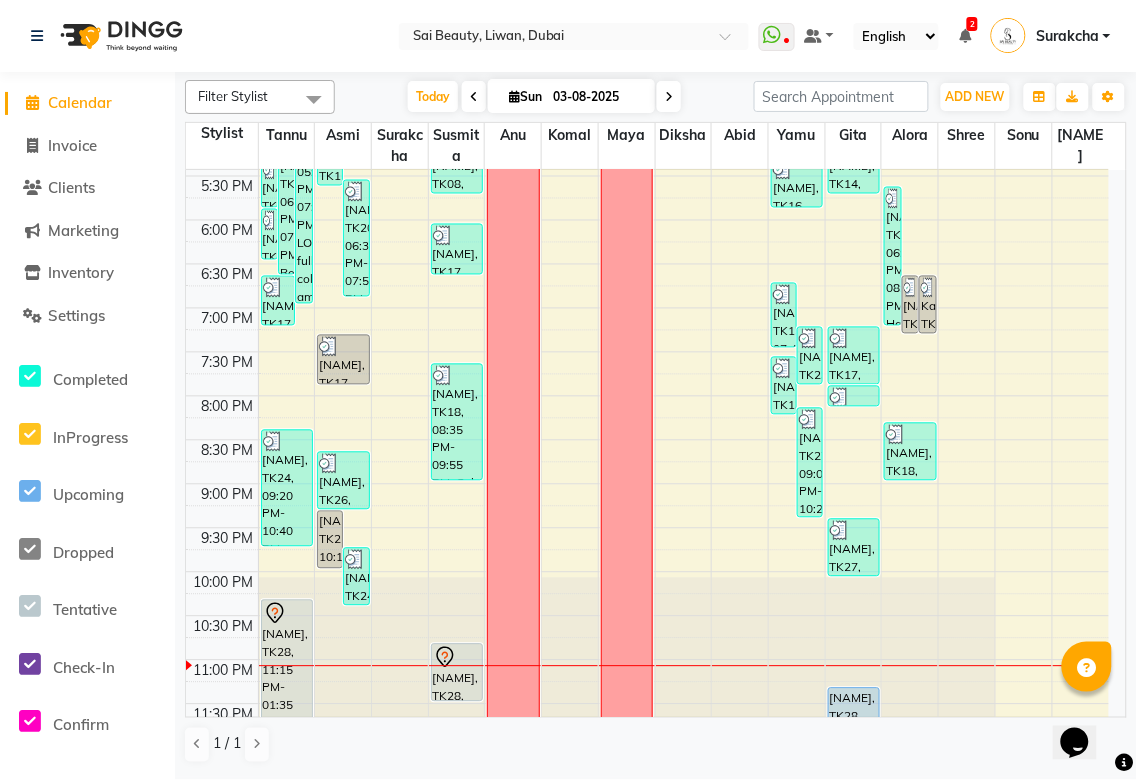 click on "[NAME], TK28, 11:15 PM-01:35 AM, Blowdry Iron & Curl Without Wash Medium,Hair wash only,Chin Waxing (DH20),Nose Waxing (DH25)" at bounding box center (287, 677) 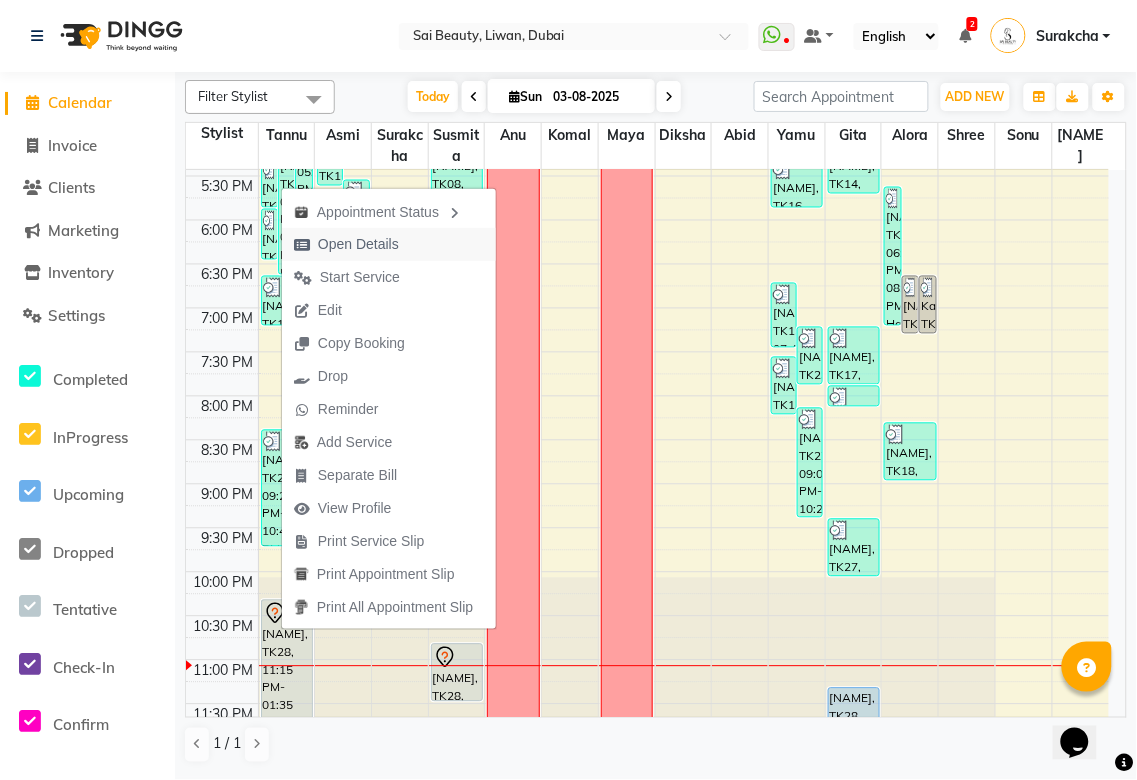 click on "Open Details" at bounding box center [358, 244] 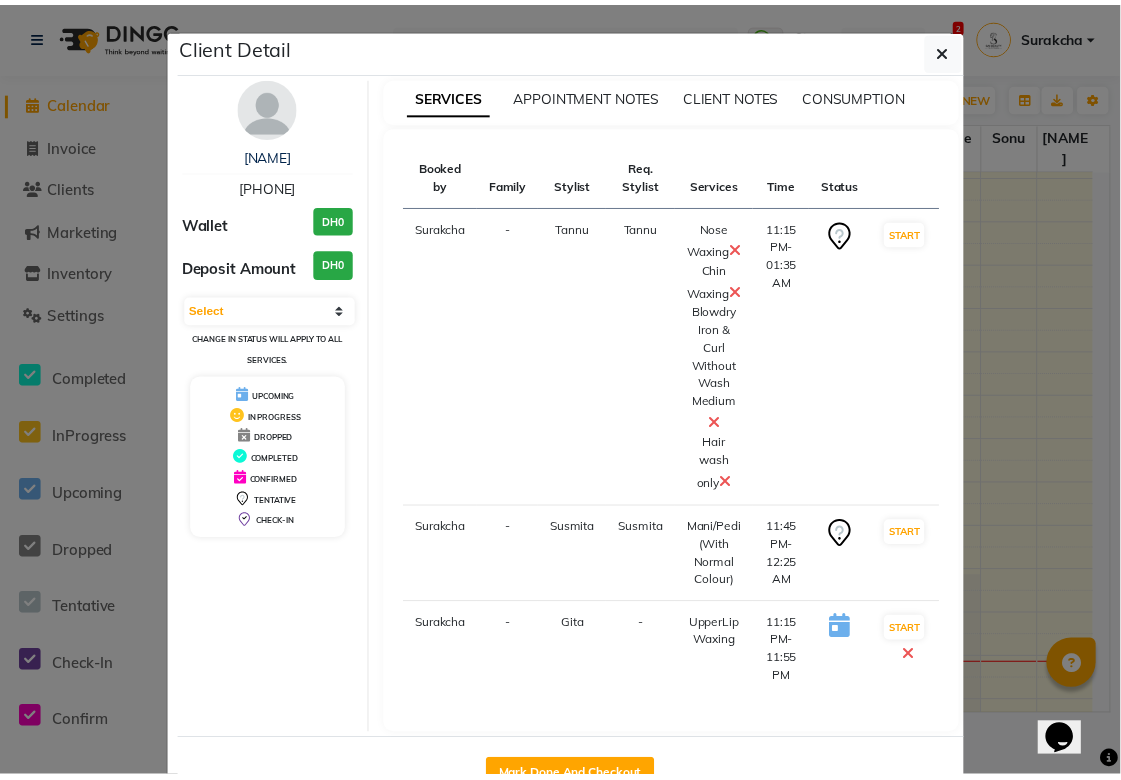 scroll, scrollTop: 101, scrollLeft: 0, axis: vertical 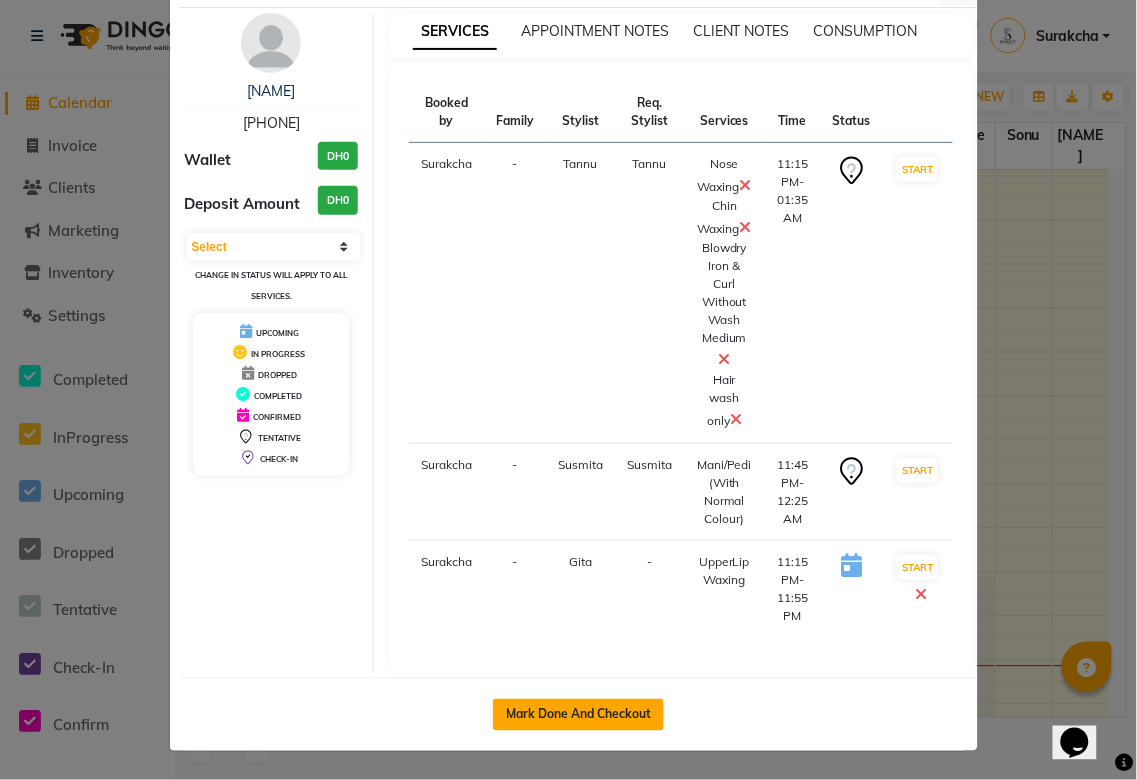 click on "Mark Done And Checkout" 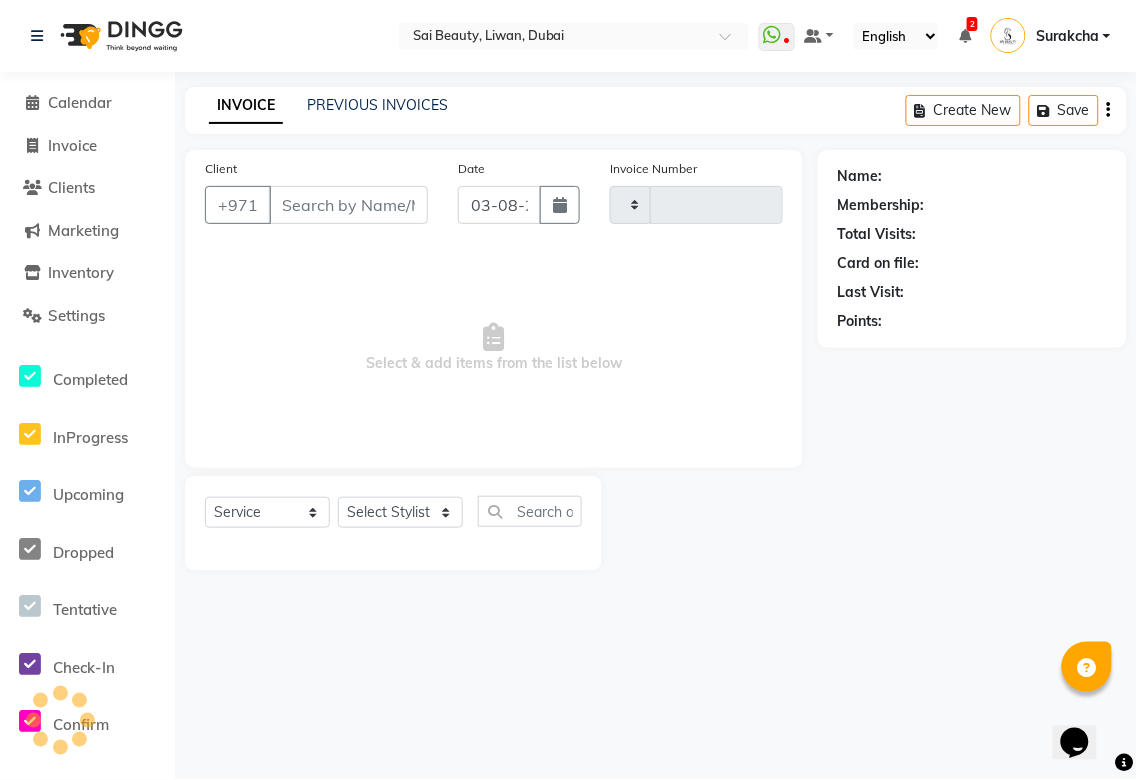 type on "2705" 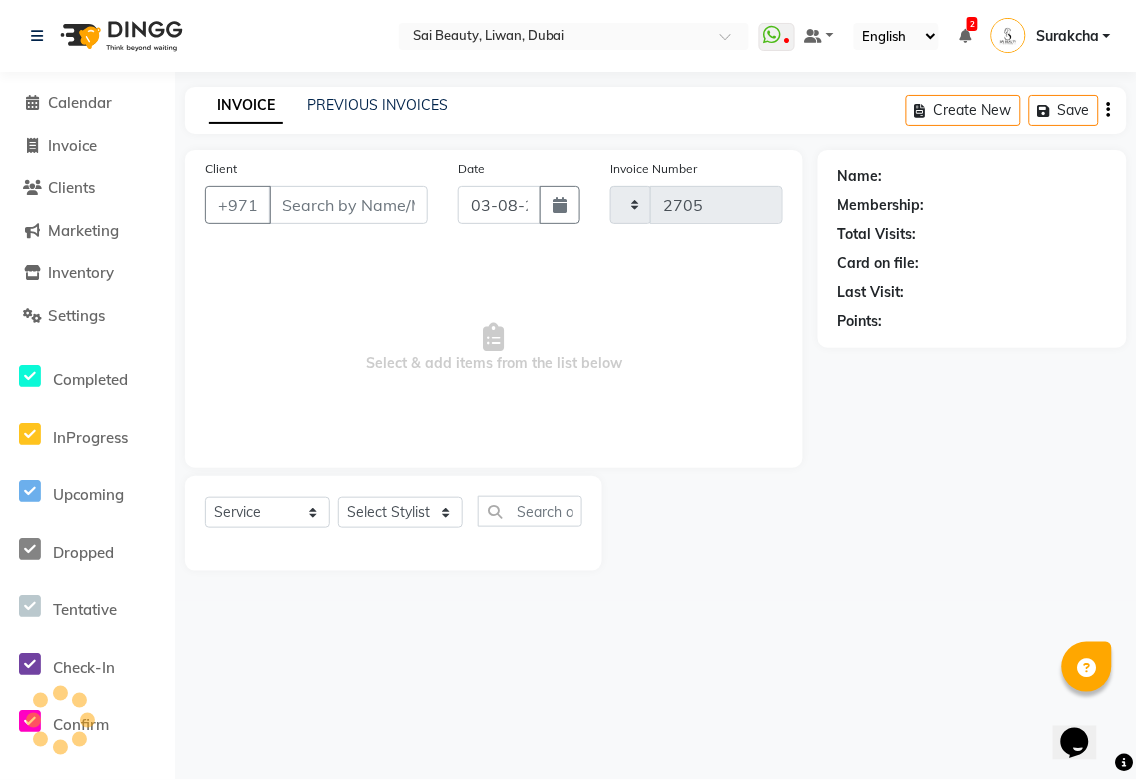 select on "5352" 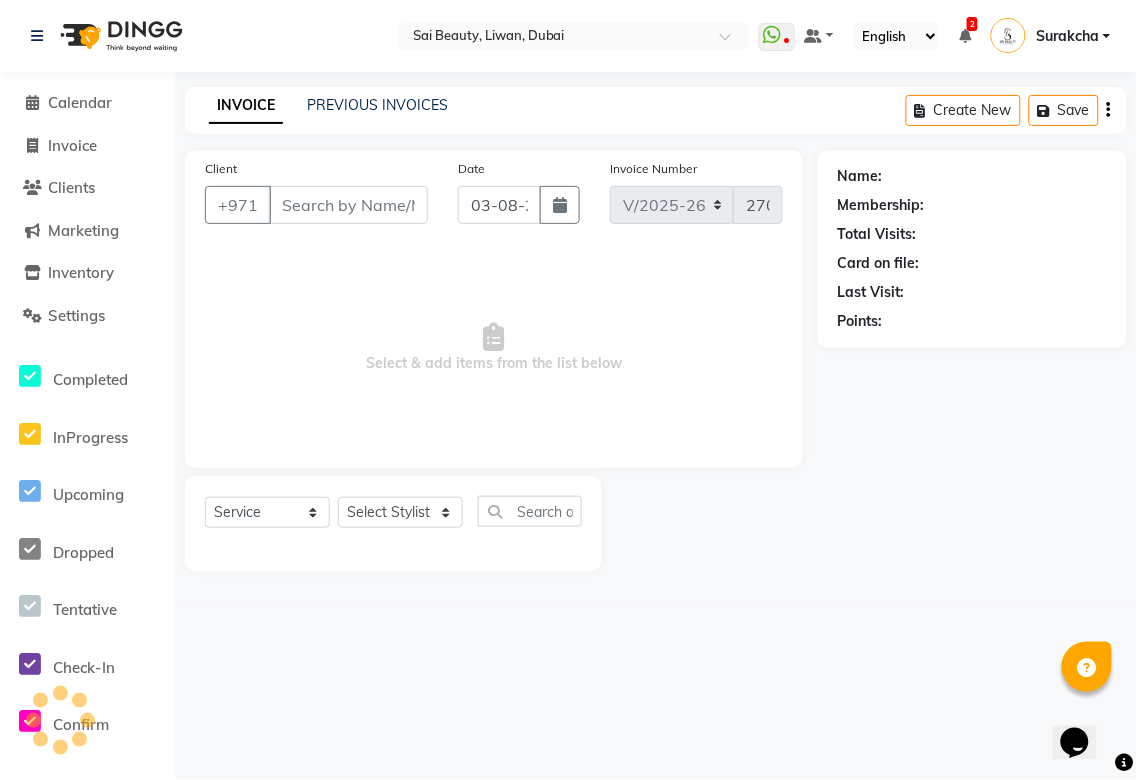 type on "[PHONE]" 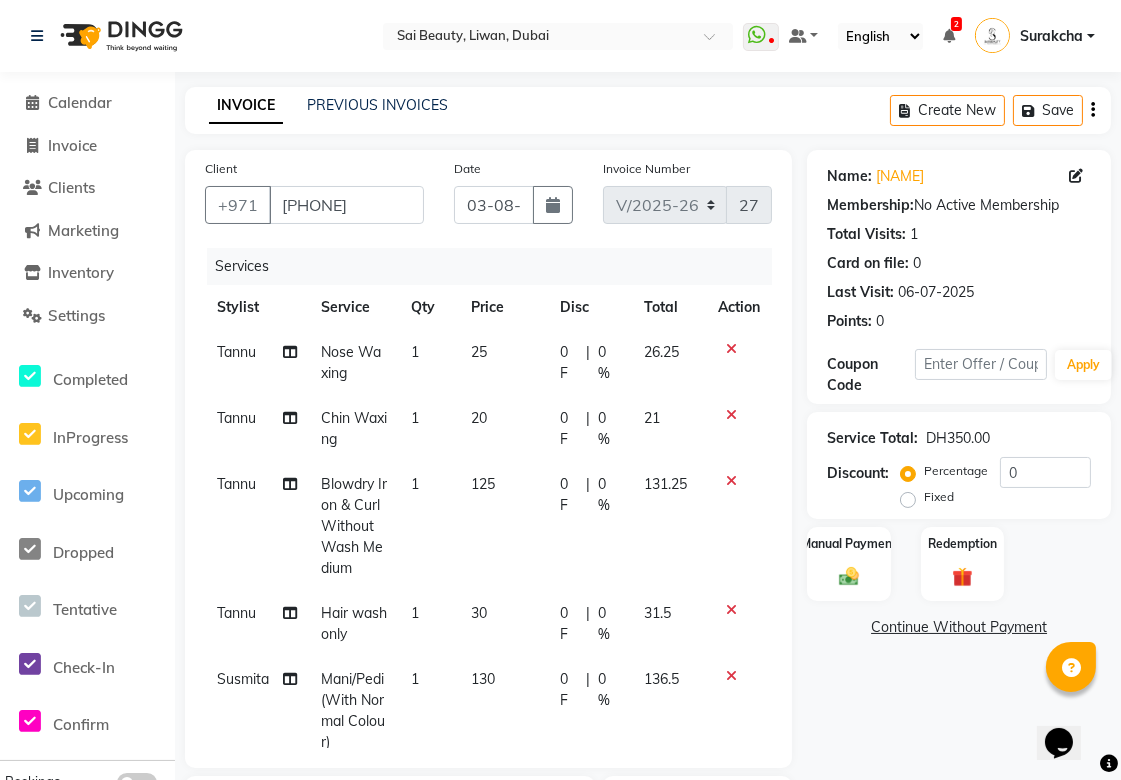click on "Tannu" 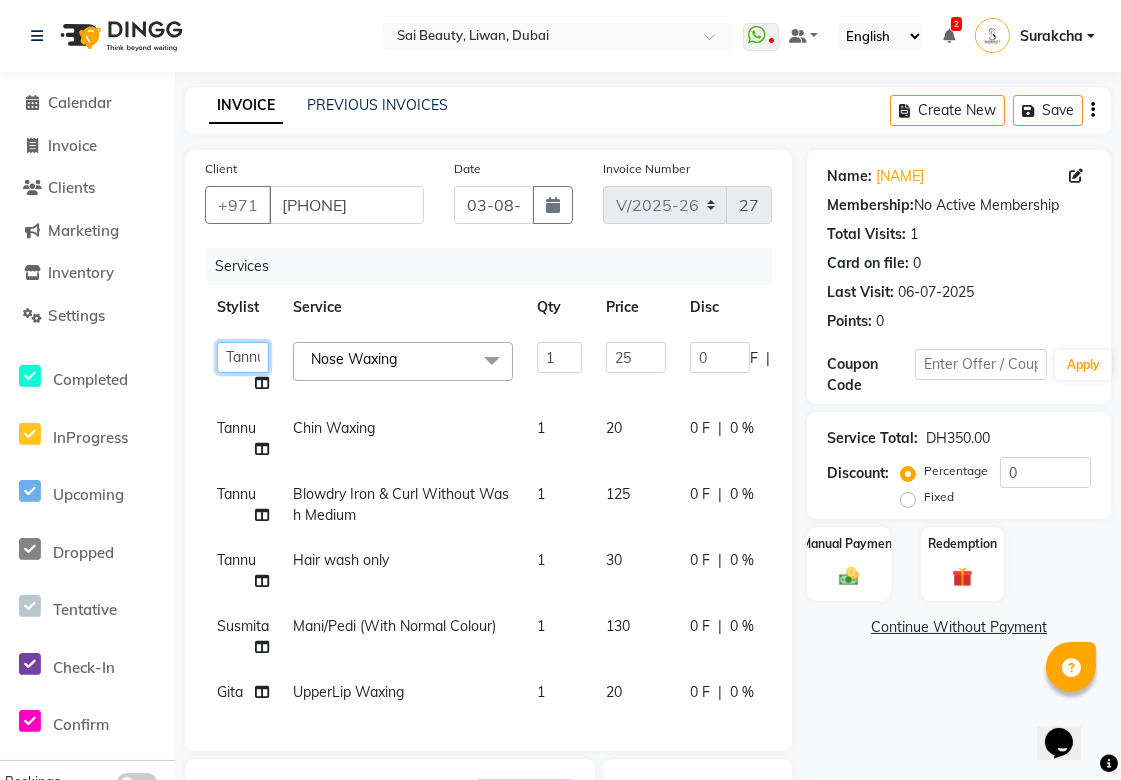 click on "Abid   Alora   Anu   Asmi   Ausha   Diksha   Gita   Komal   maya   Monzeer   shree   sonu   Srijana   Surakcha   Susmita   Tannu   Yamu" 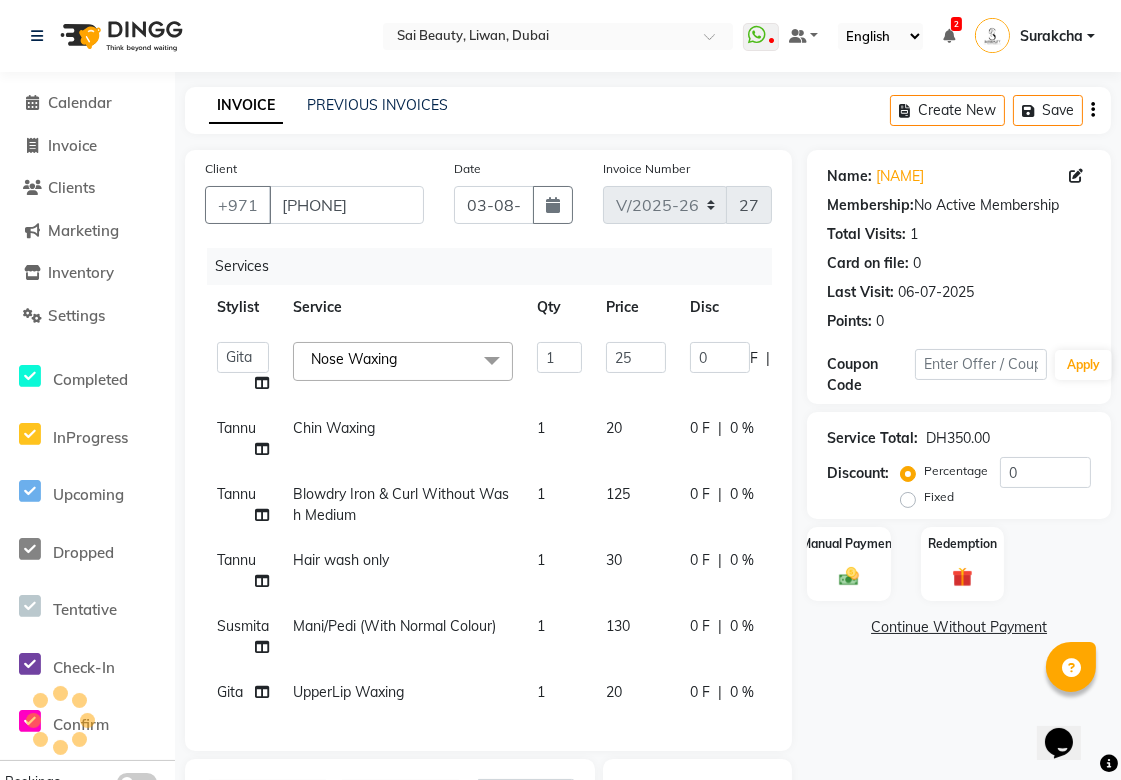 select on "63384" 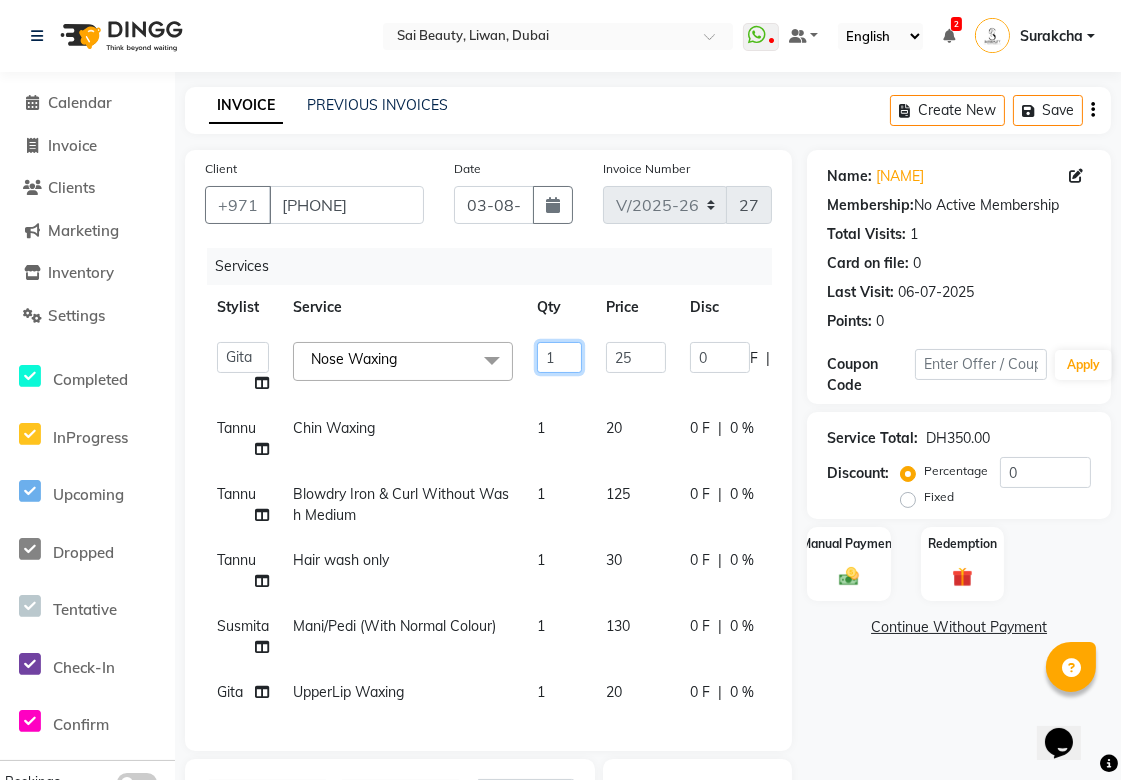 click on "1" 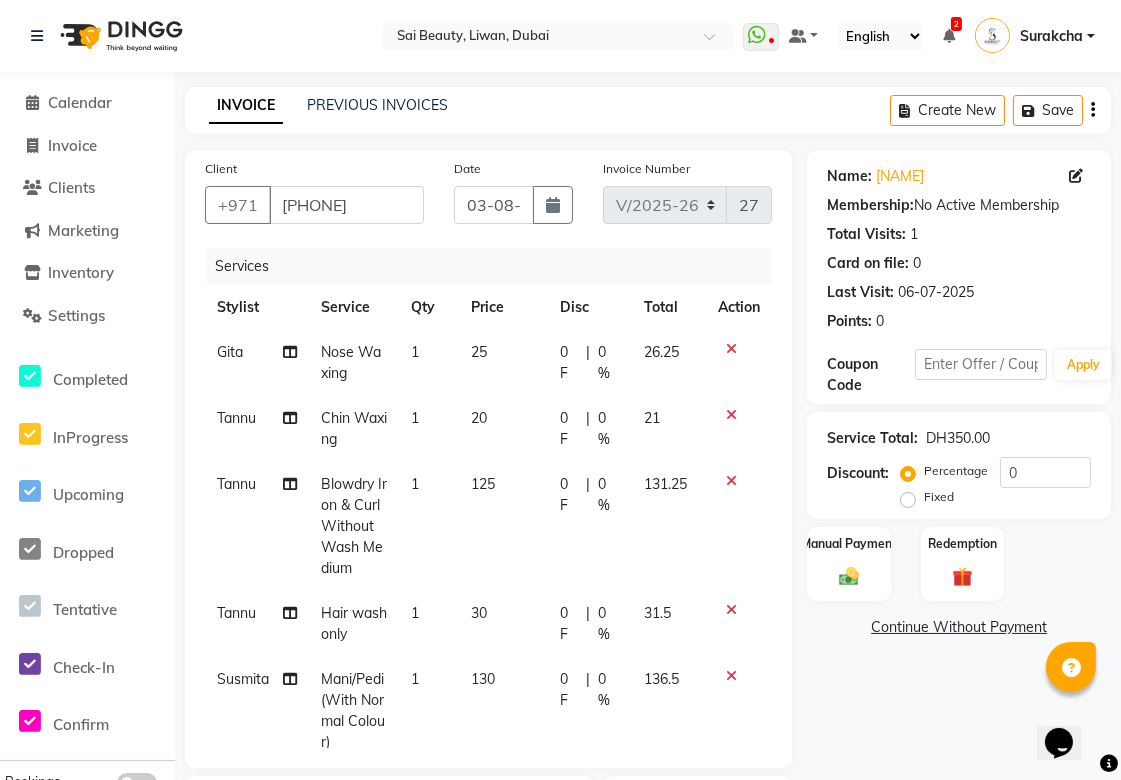 click on "Tannu" 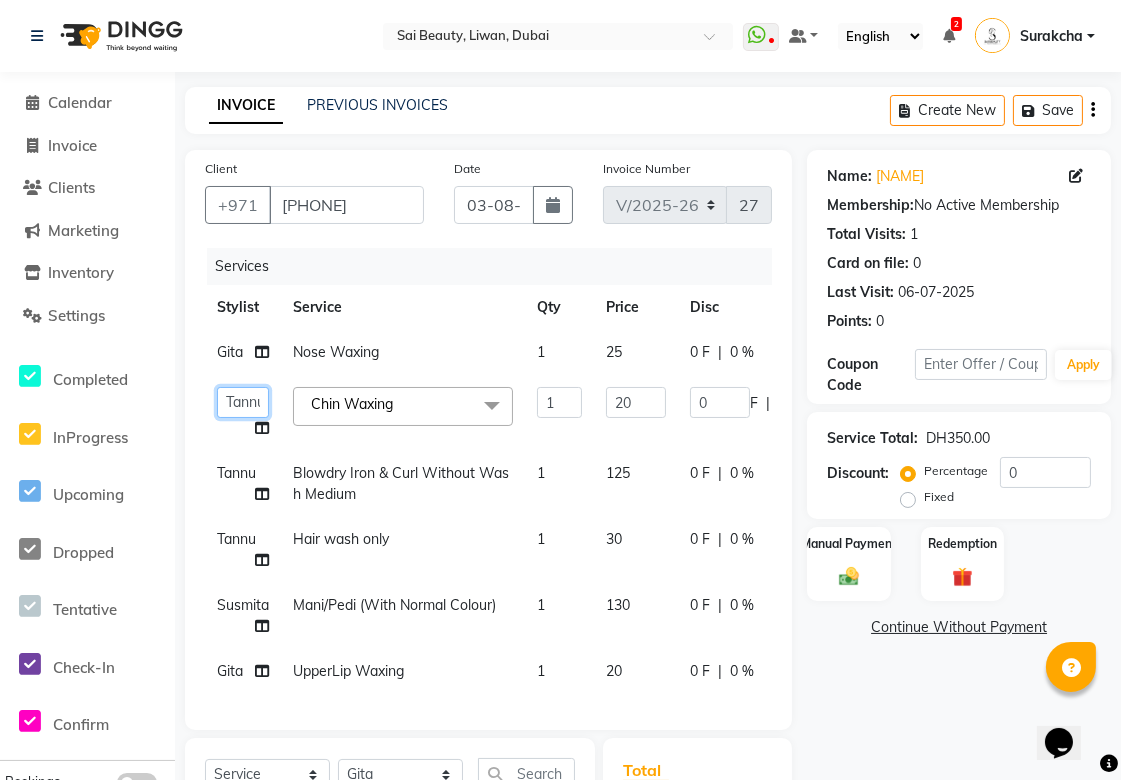 click on "Abid   Alora   Anu   Asmi   Ausha   Diksha   Gita   Komal   maya   Monzeer   shree   sonu   Srijana   Surakcha   Susmita   Tannu   Yamu" 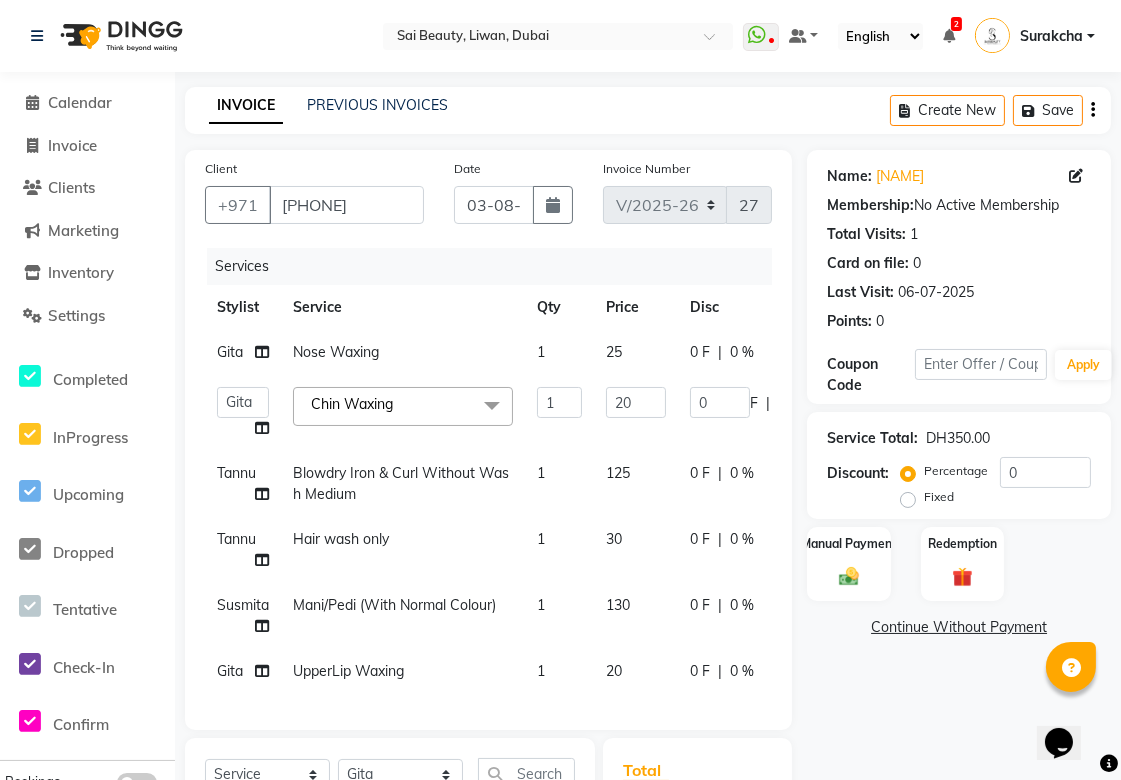select on "63384" 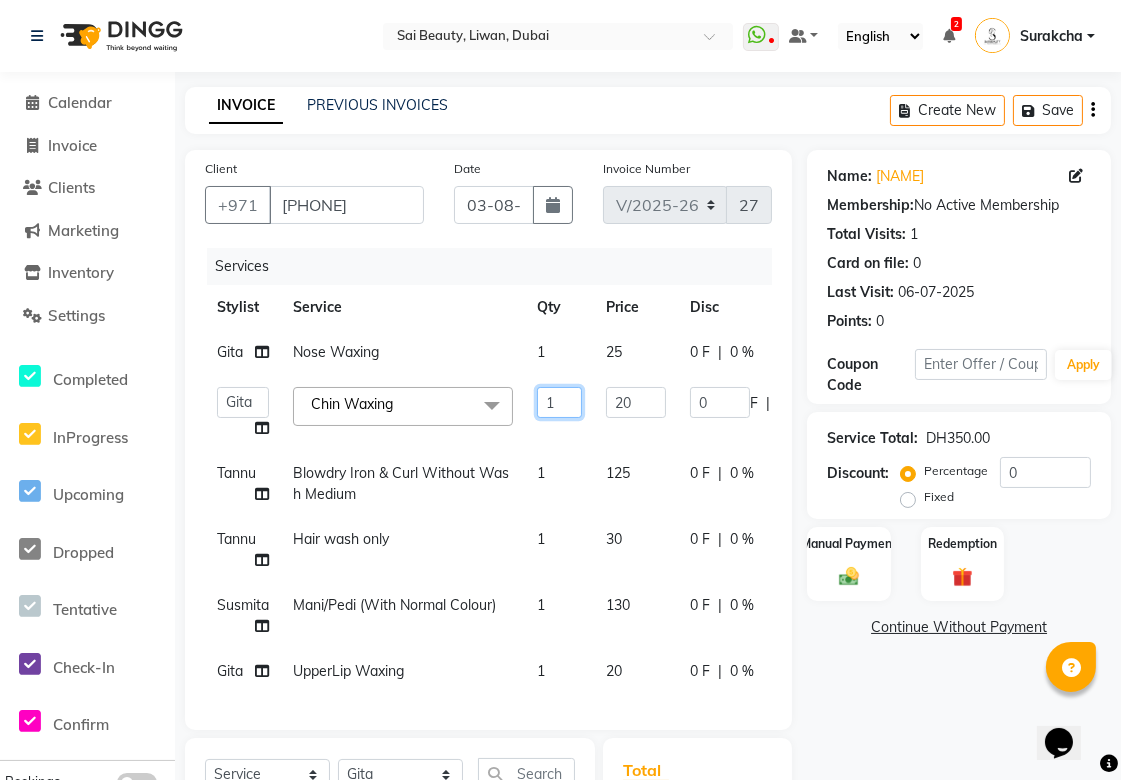 click on "1" 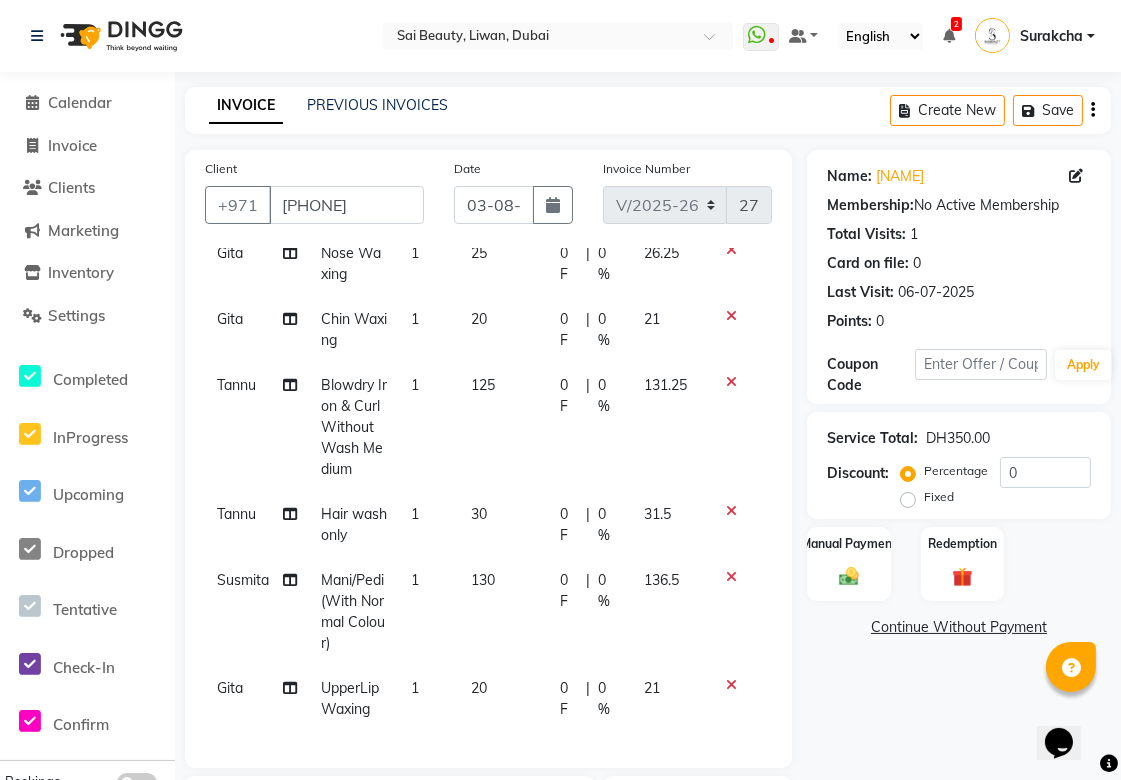 scroll, scrollTop: 115, scrollLeft: 0, axis: vertical 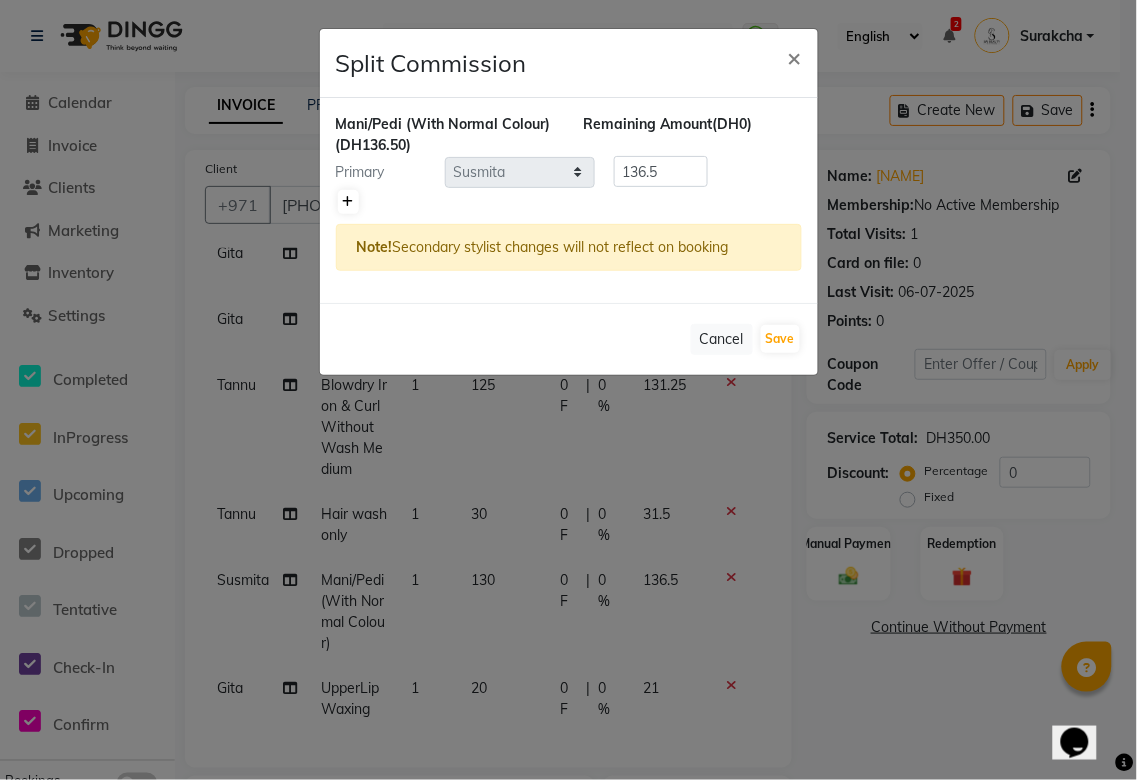 click 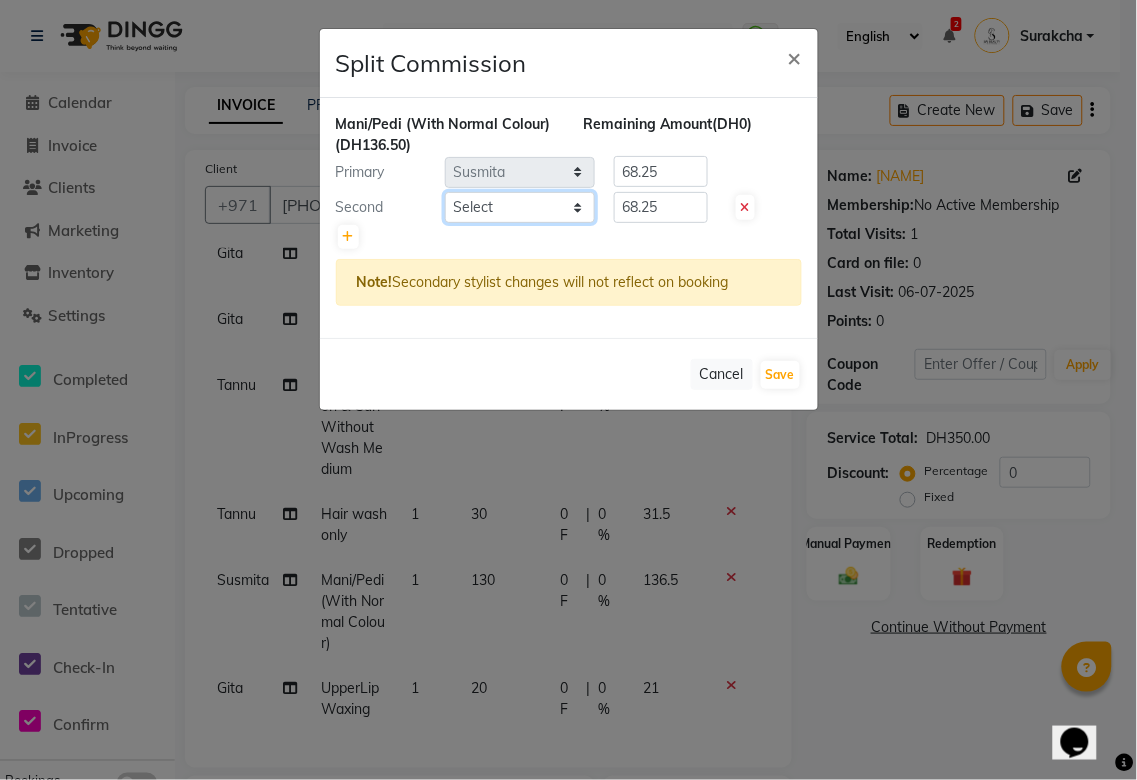 click on "Select  Abid   Alora   Anu   Asmi   Ausha   Diksha   Gita   Komal   maya   Monzeer   shree   sonu   Srijana   Surakcha   Susmita   Tannu   Yamu" 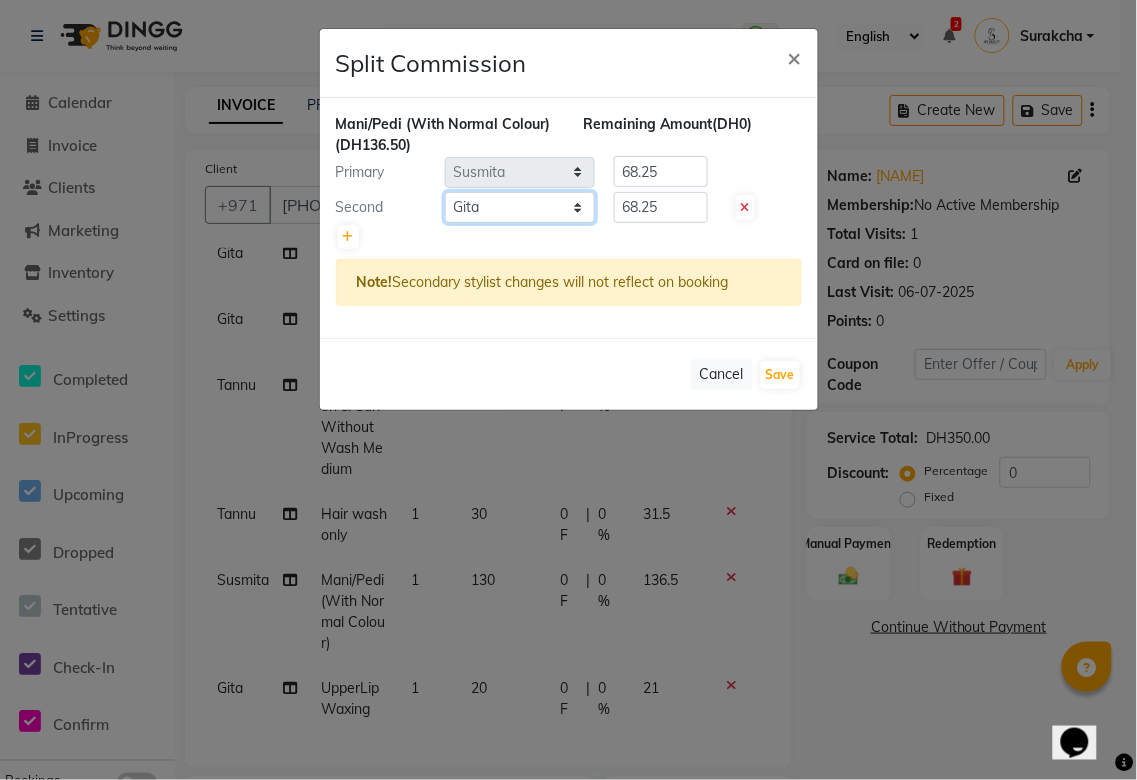 click on "Select  Abid   Alora   Anu   Asmi   Ausha   Diksha   Gita   Komal   maya   Monzeer   shree   sonu   Srijana   Surakcha   Susmita   Tannu   Yamu" 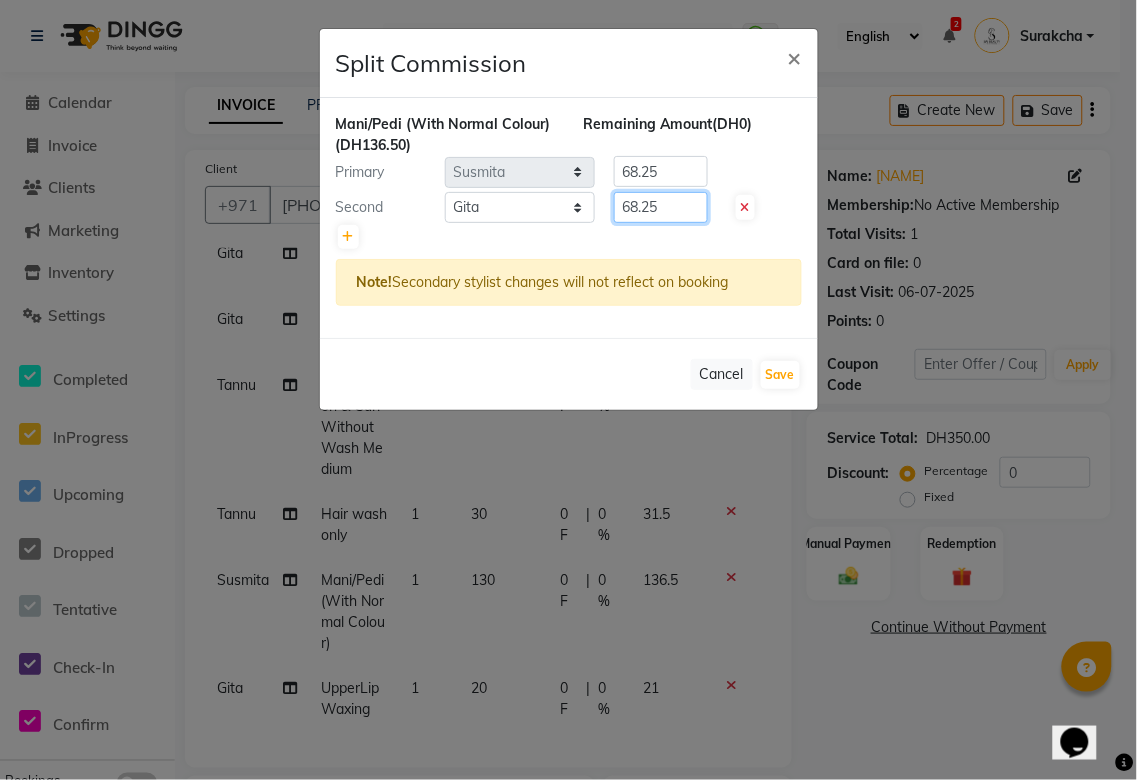 click on "68.25" 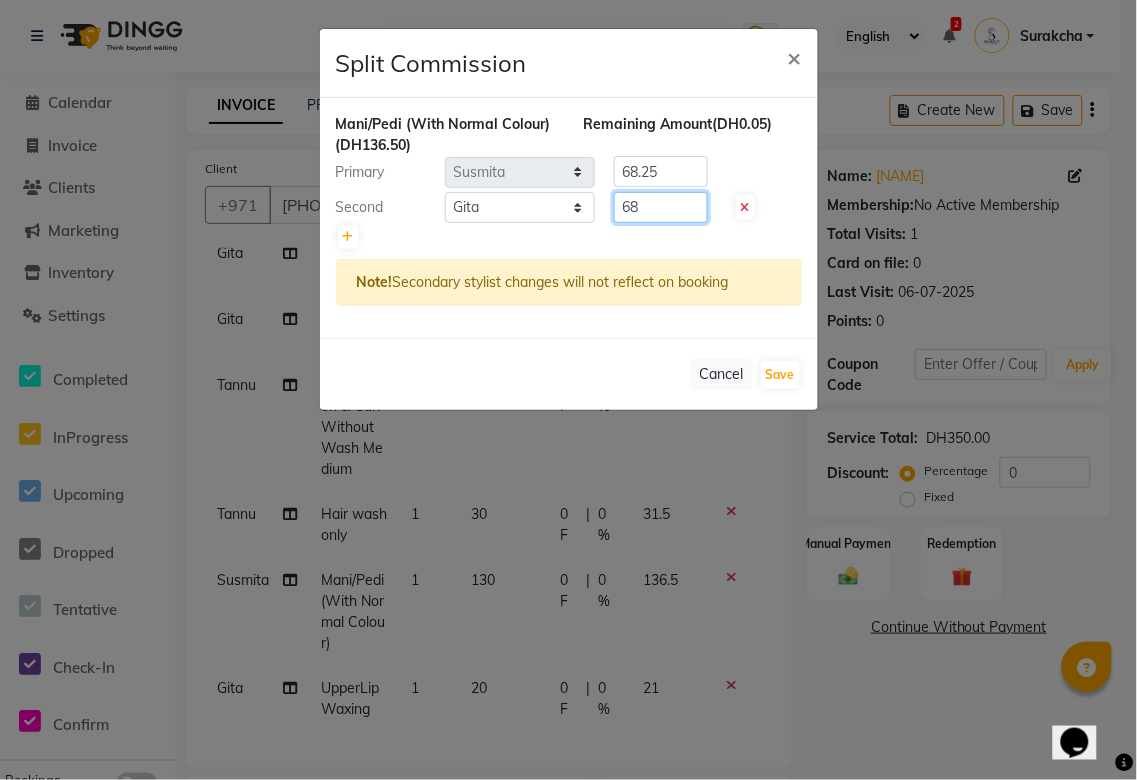 type on "6" 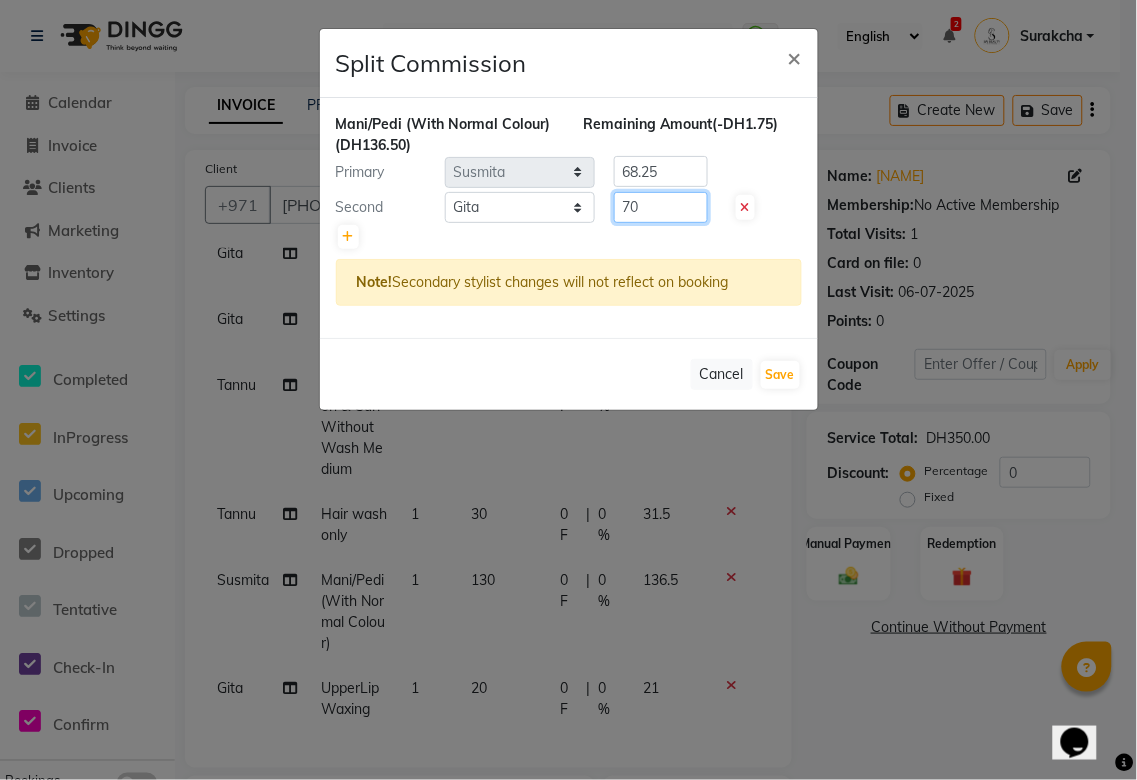 type on "70" 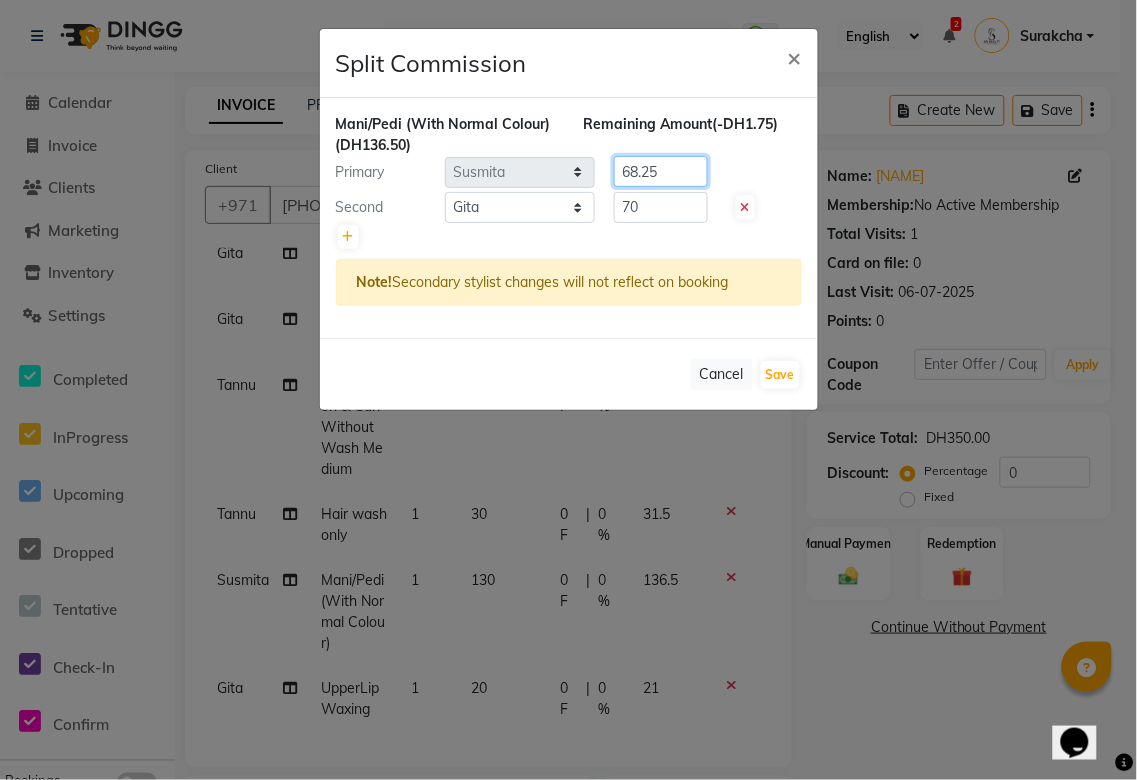 click on "68.25" 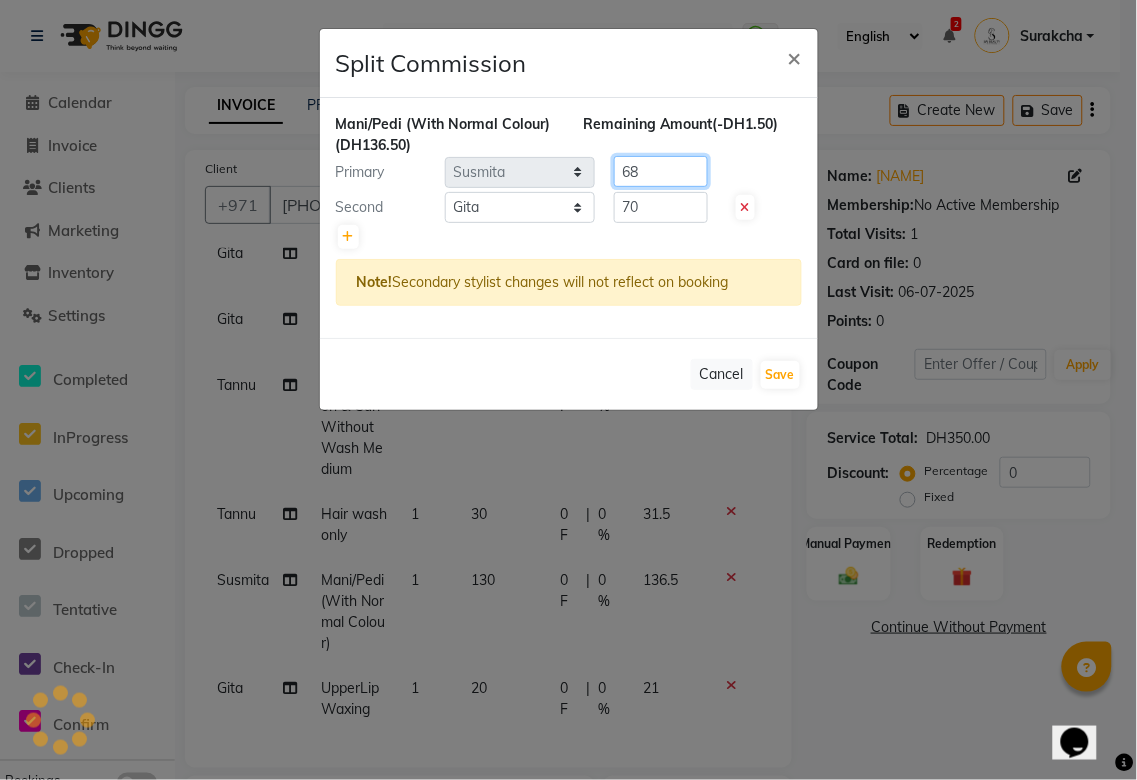 type on "6" 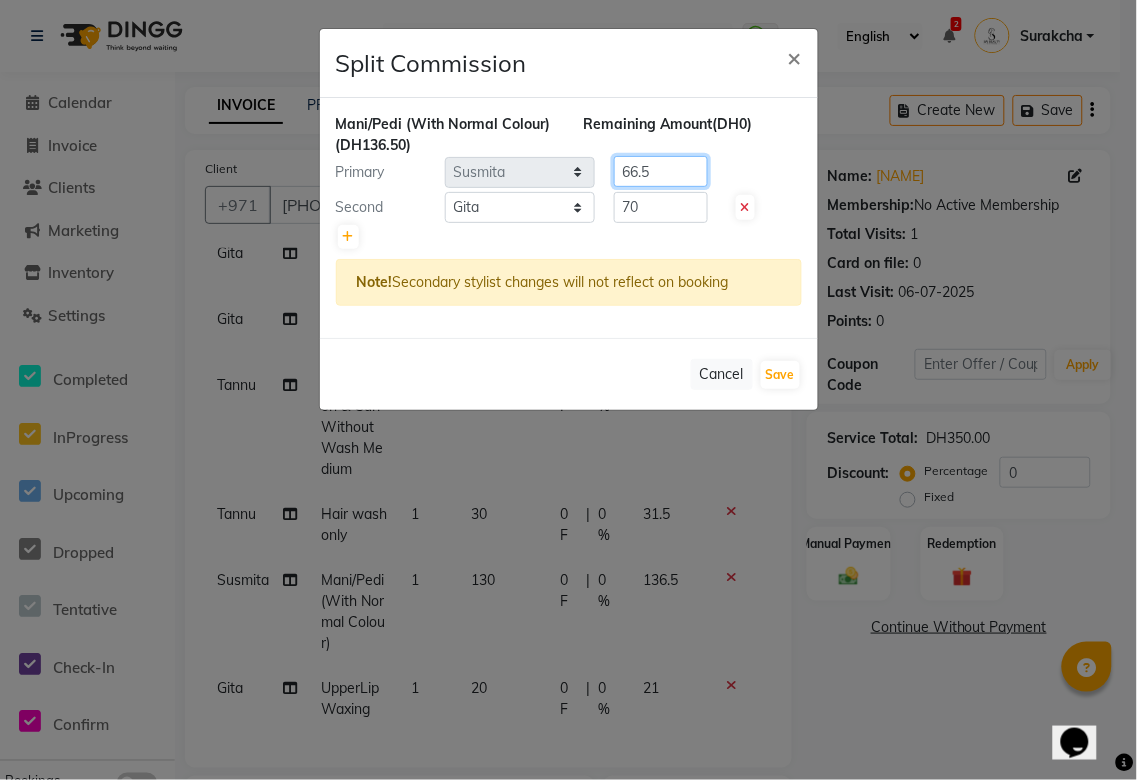 type on "66.5" 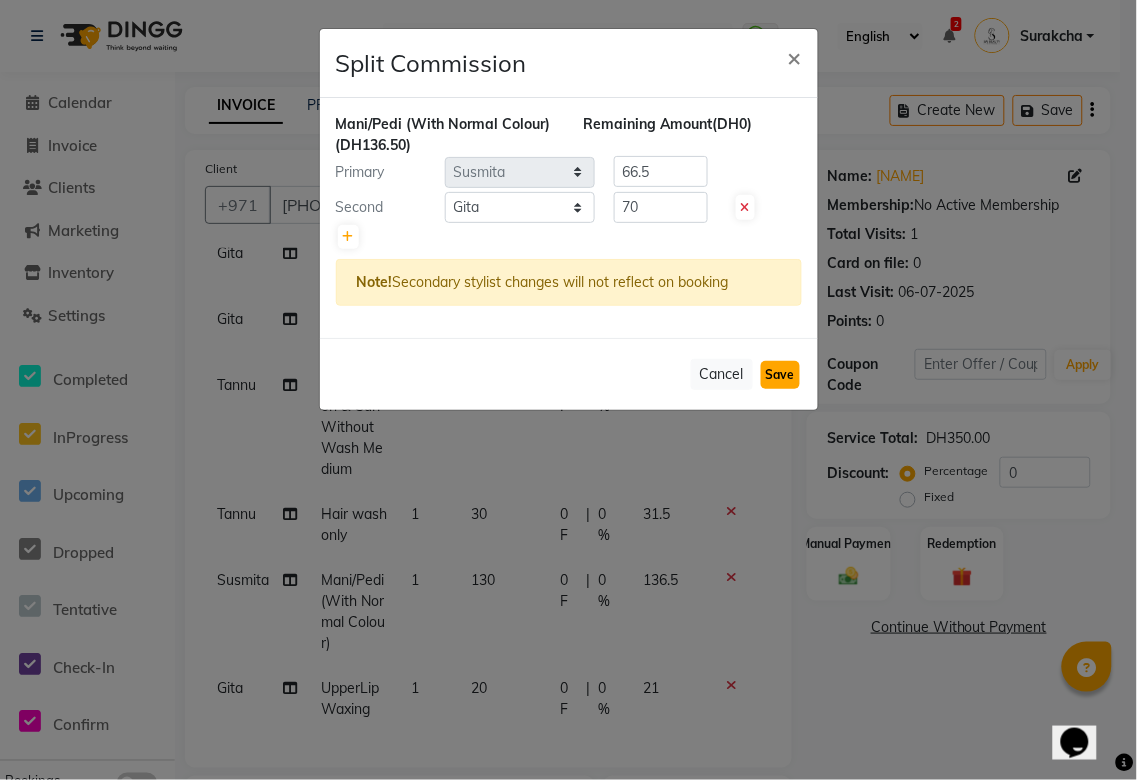 click on "Save" 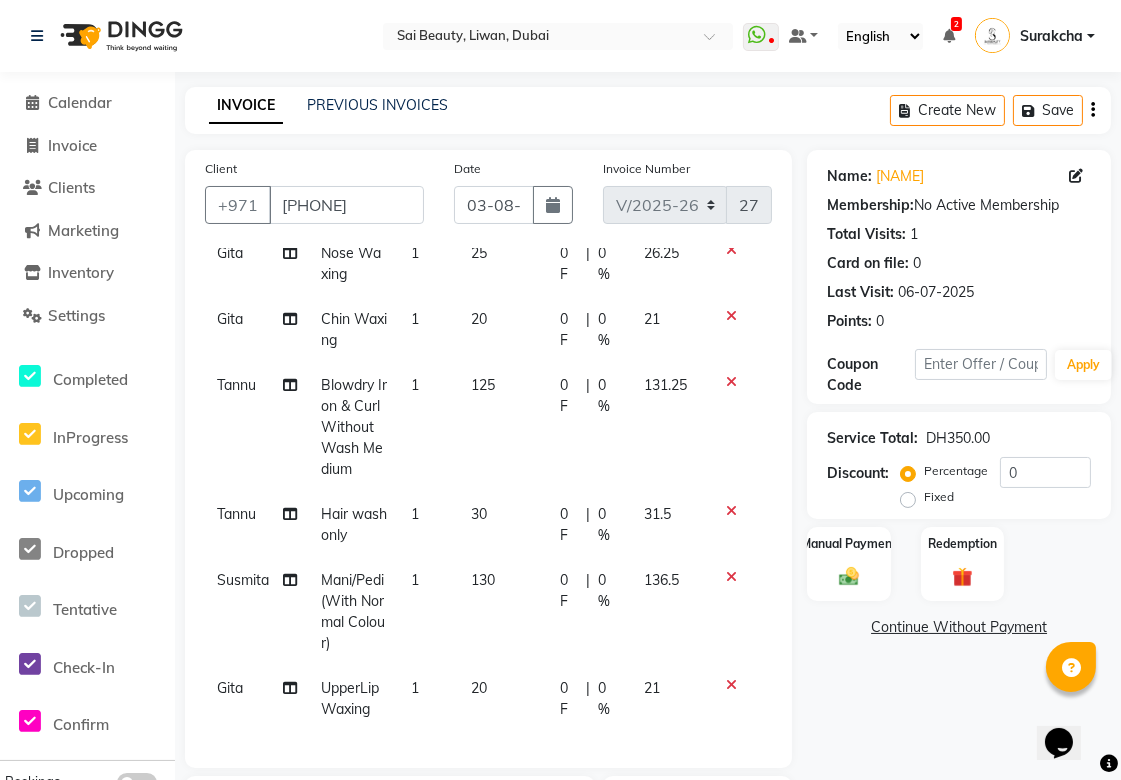 scroll, scrollTop: 365, scrollLeft: 0, axis: vertical 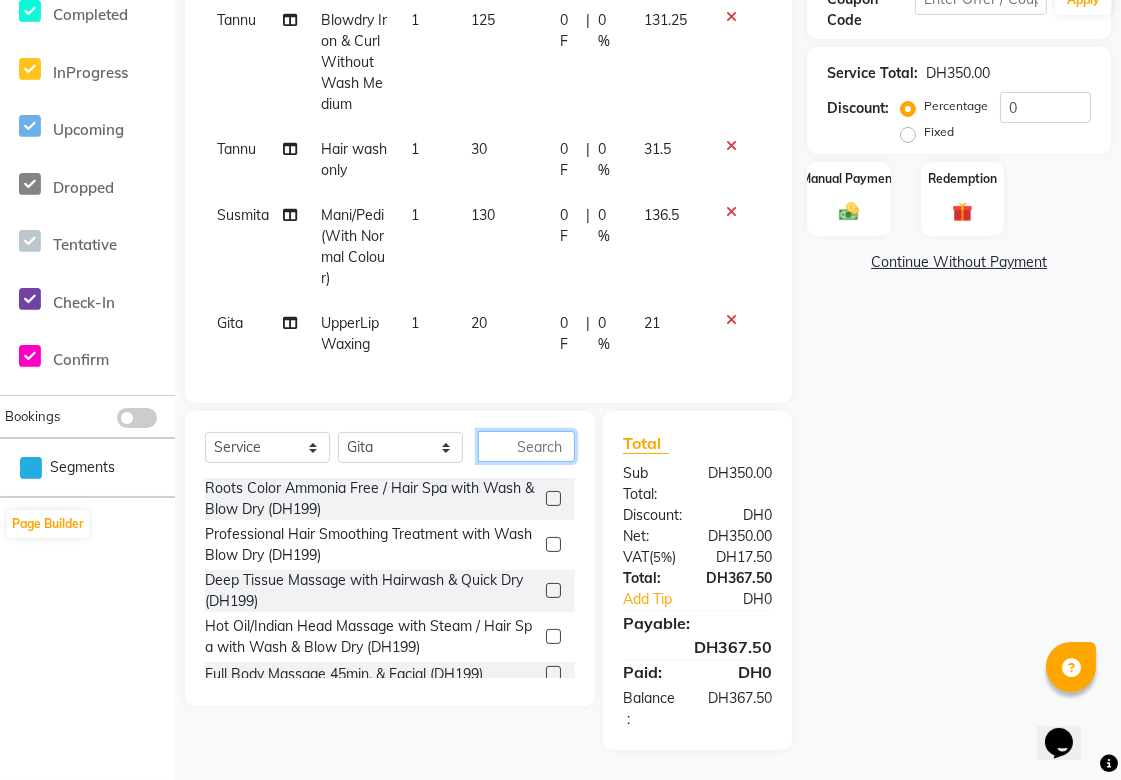 click 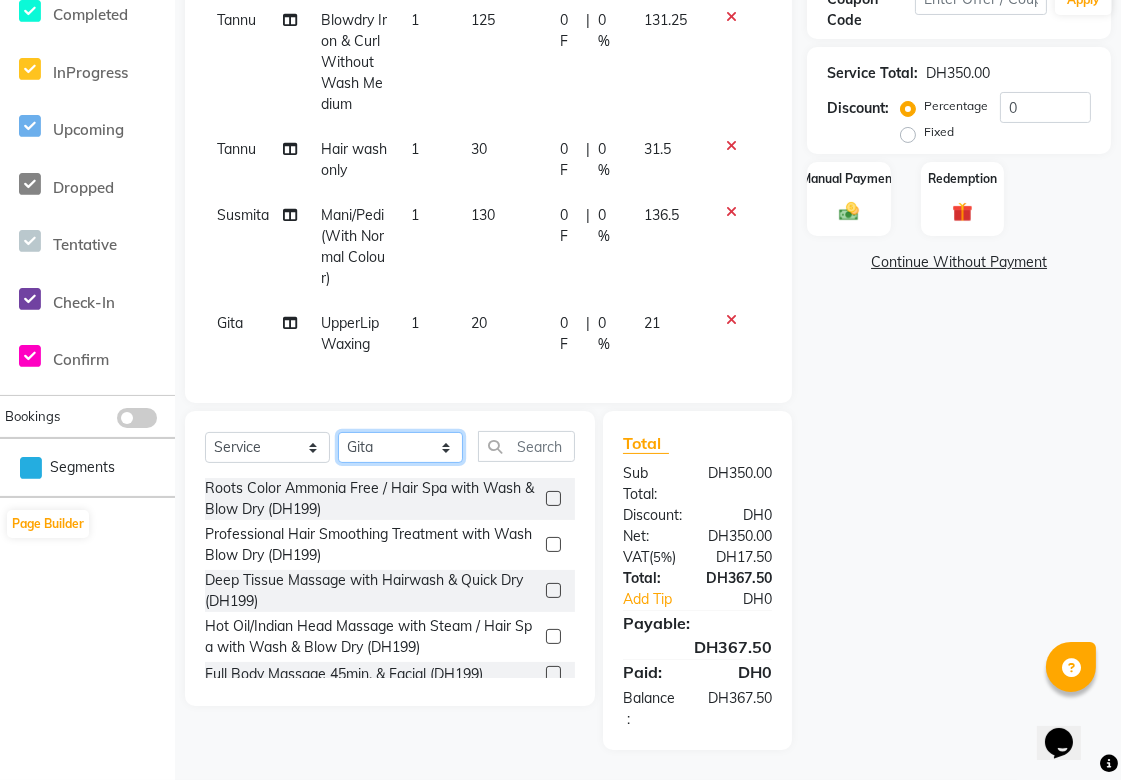 click on "Select Stylist Abid Alora Anu Asmi Ausha Diksha Gita Komal maya Monzeer shree sonu Srijana Surakcha Susmita Tannu Yamu" 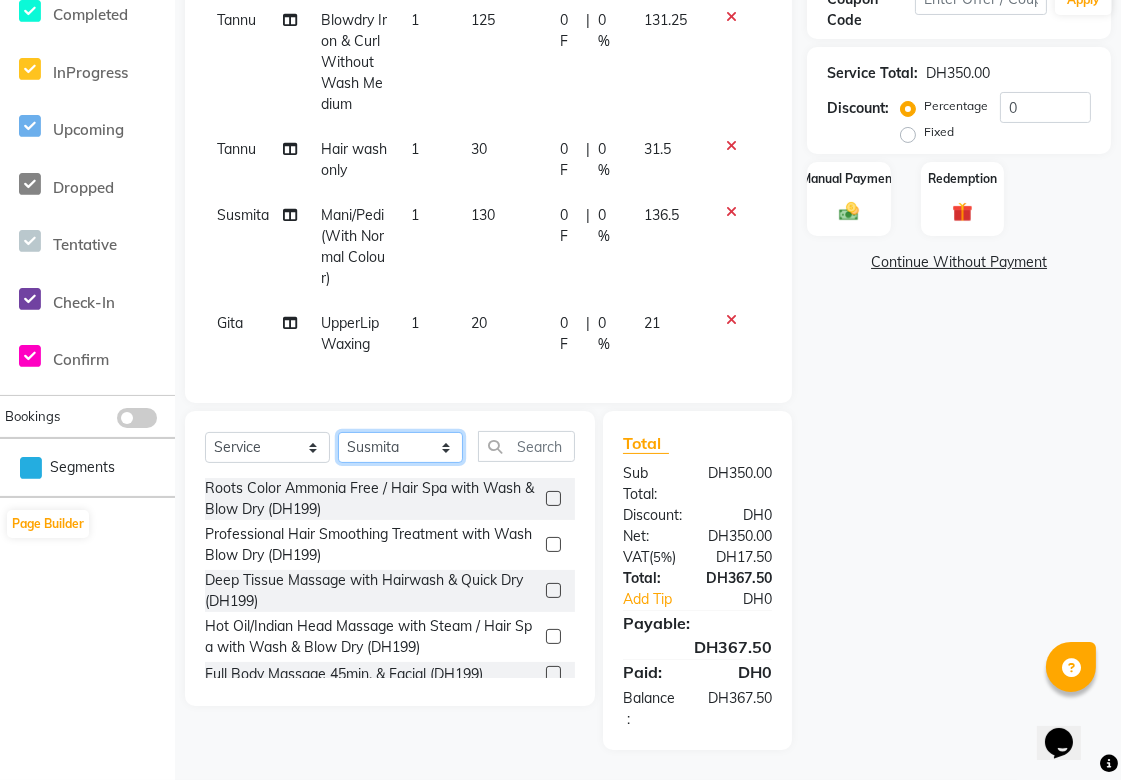 click on "Select Stylist Abid Alora Anu Asmi Ausha Diksha Gita Komal maya Monzeer shree sonu Srijana Surakcha Susmita Tannu Yamu" 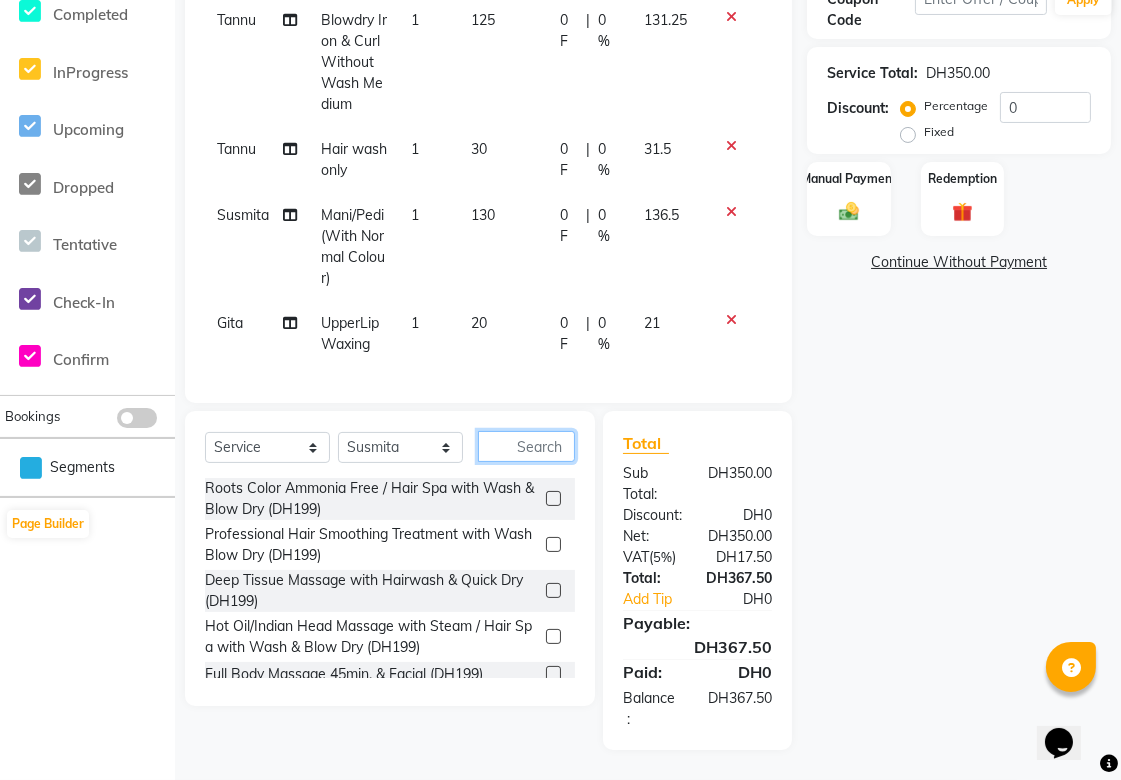 click 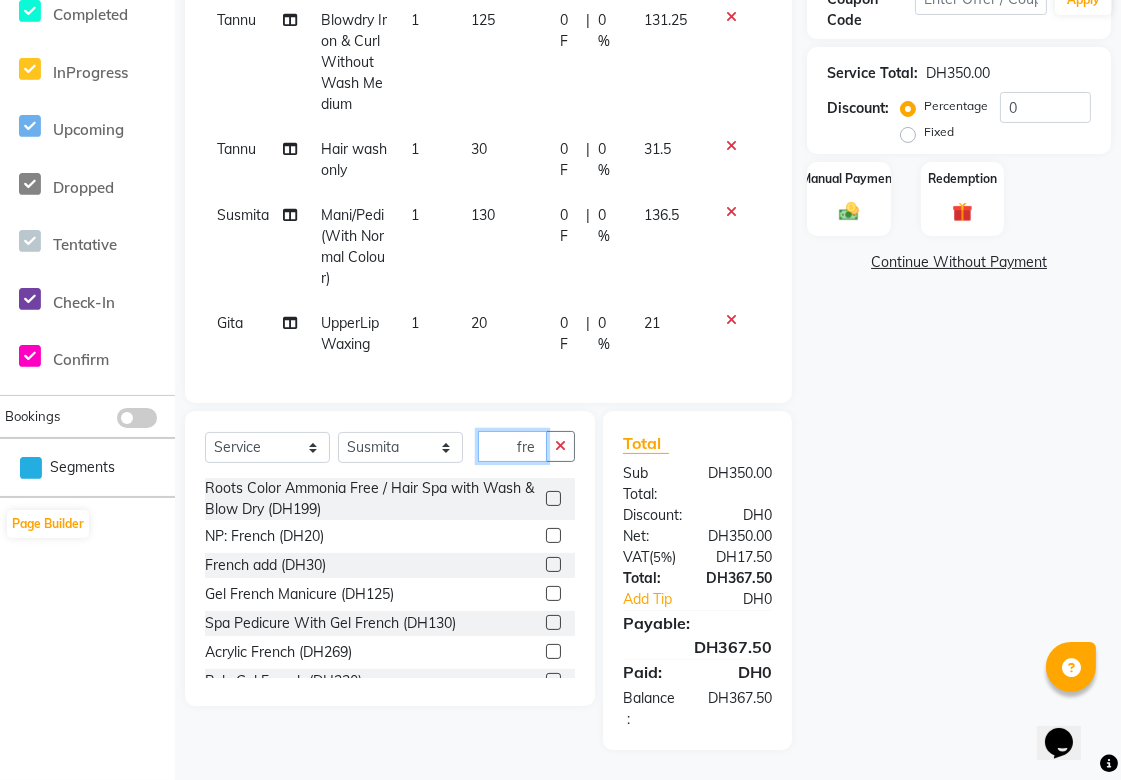 type on "fre" 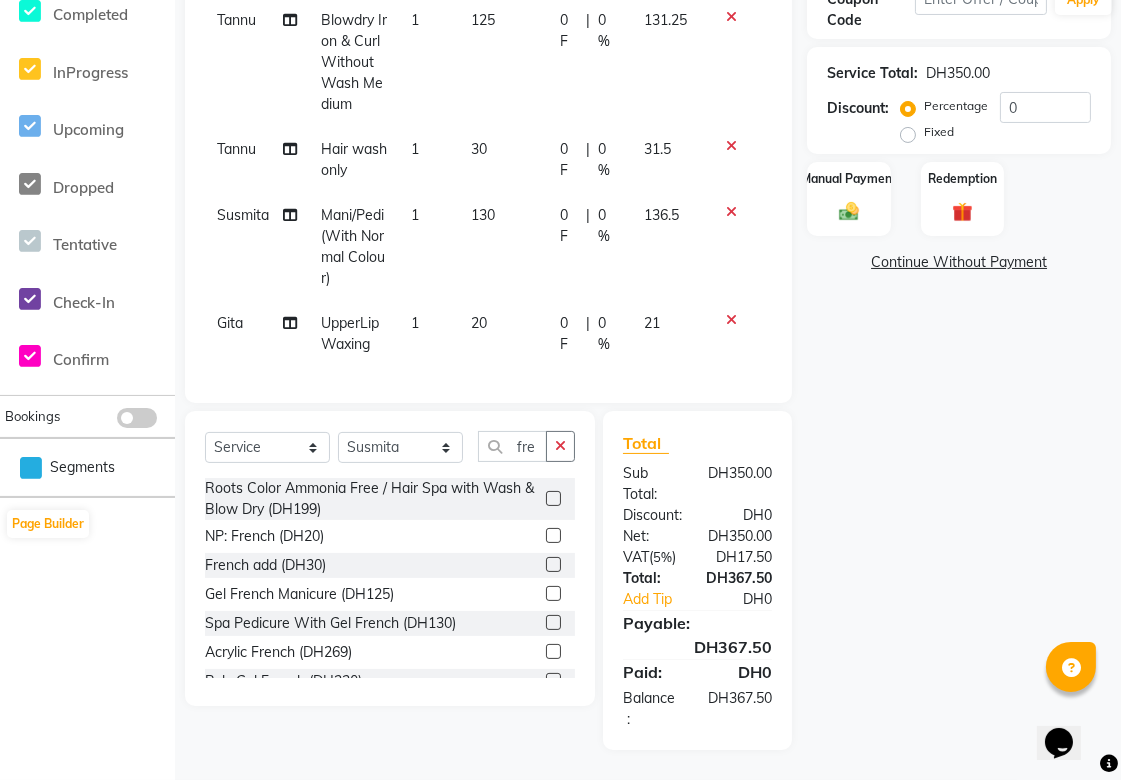 click 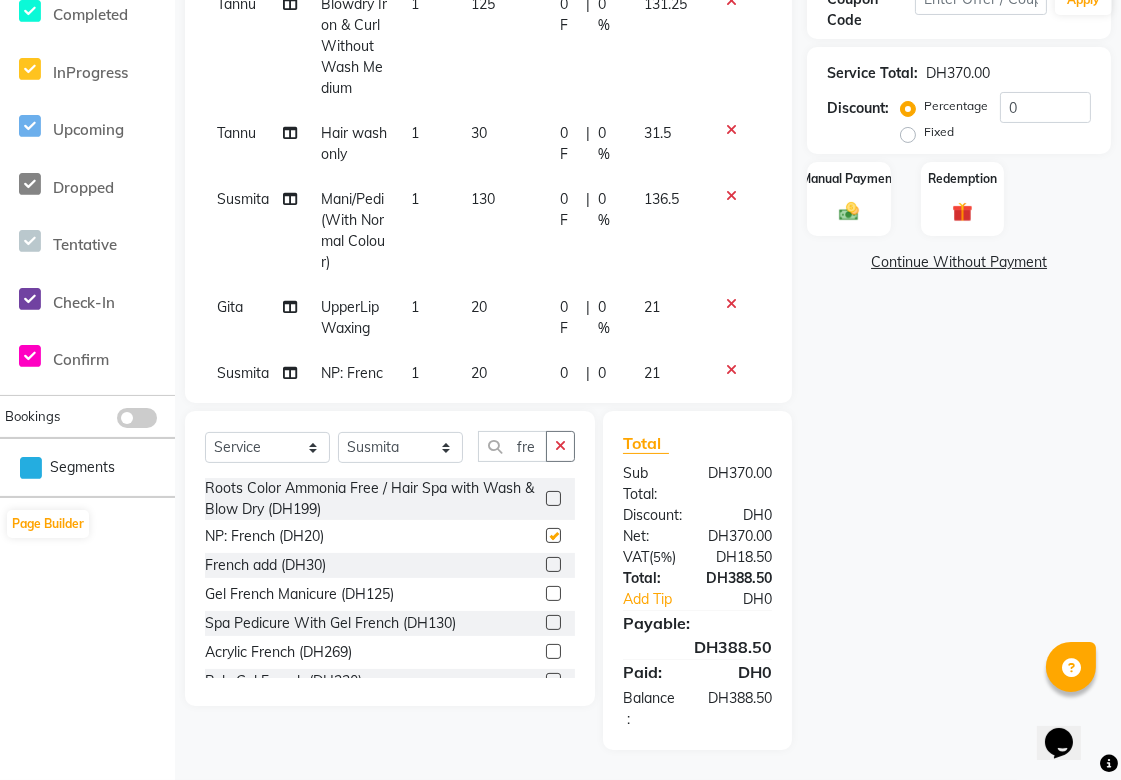 checkbox on "false" 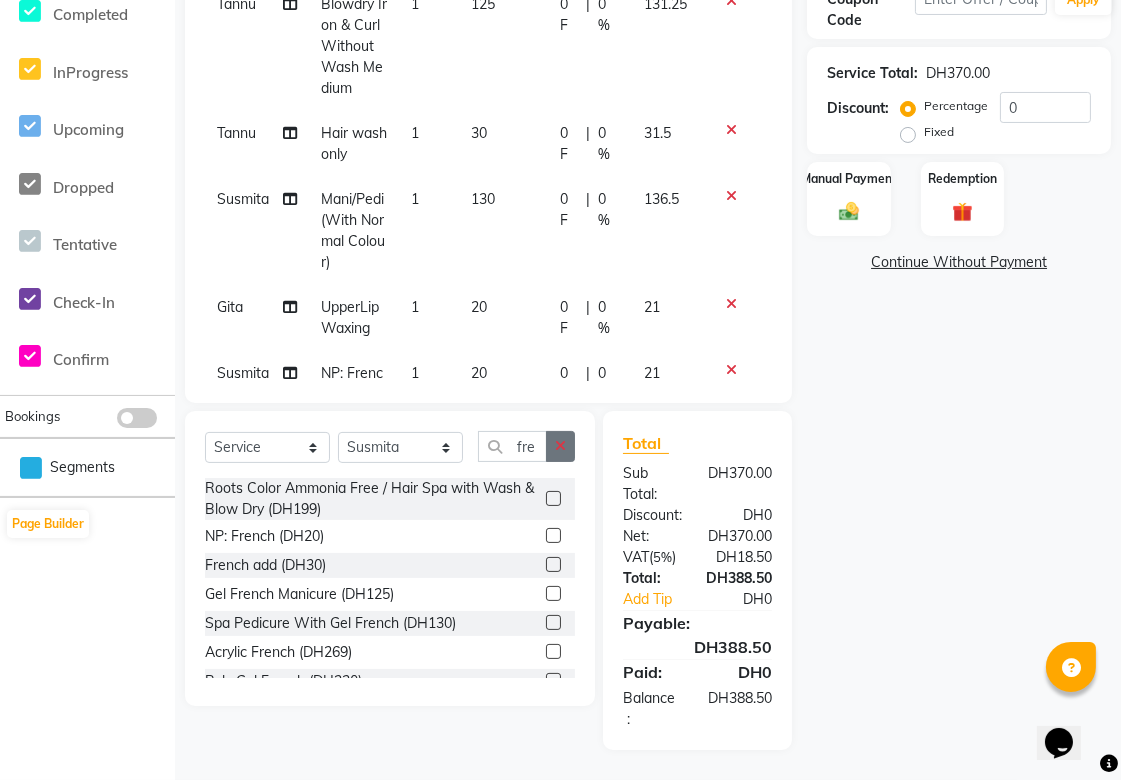 click 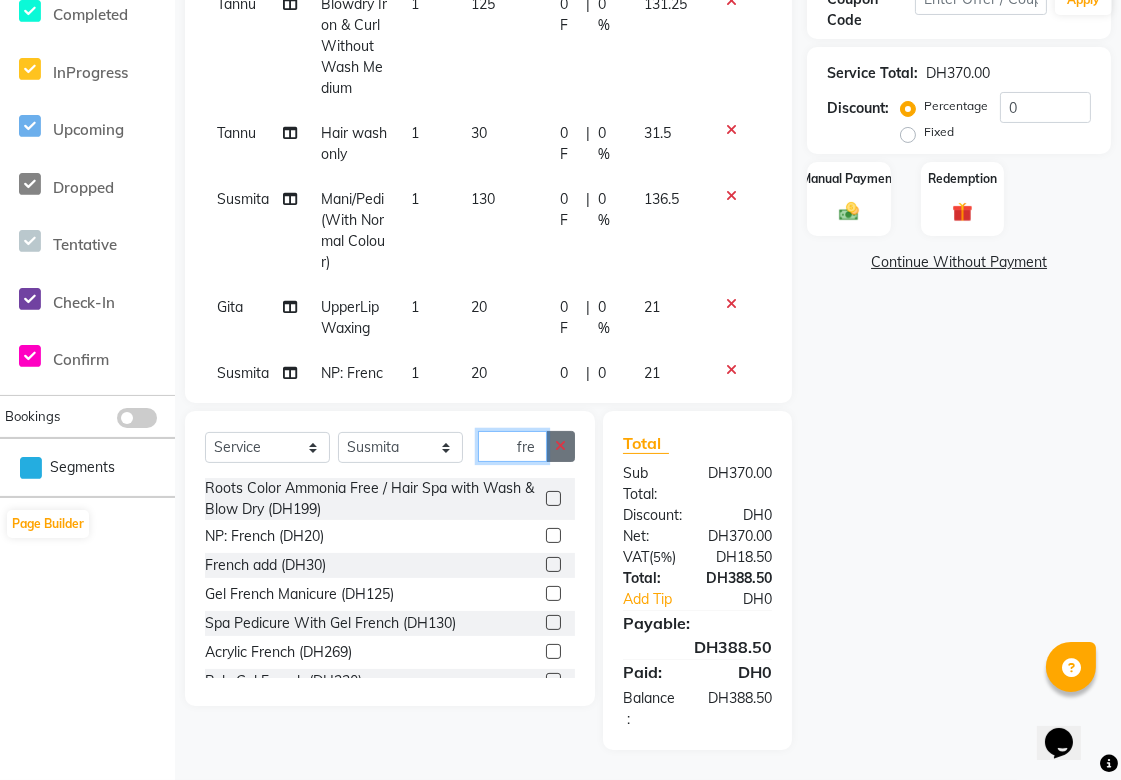 type 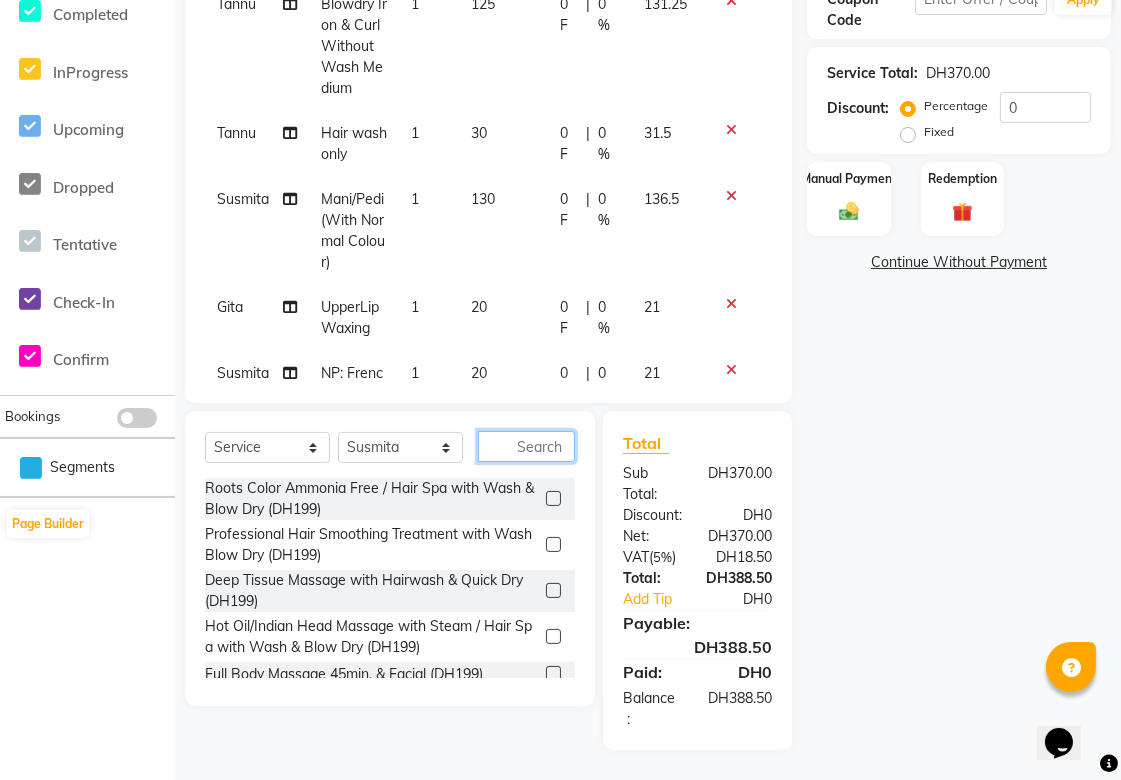 scroll, scrollTop: 0, scrollLeft: 0, axis: both 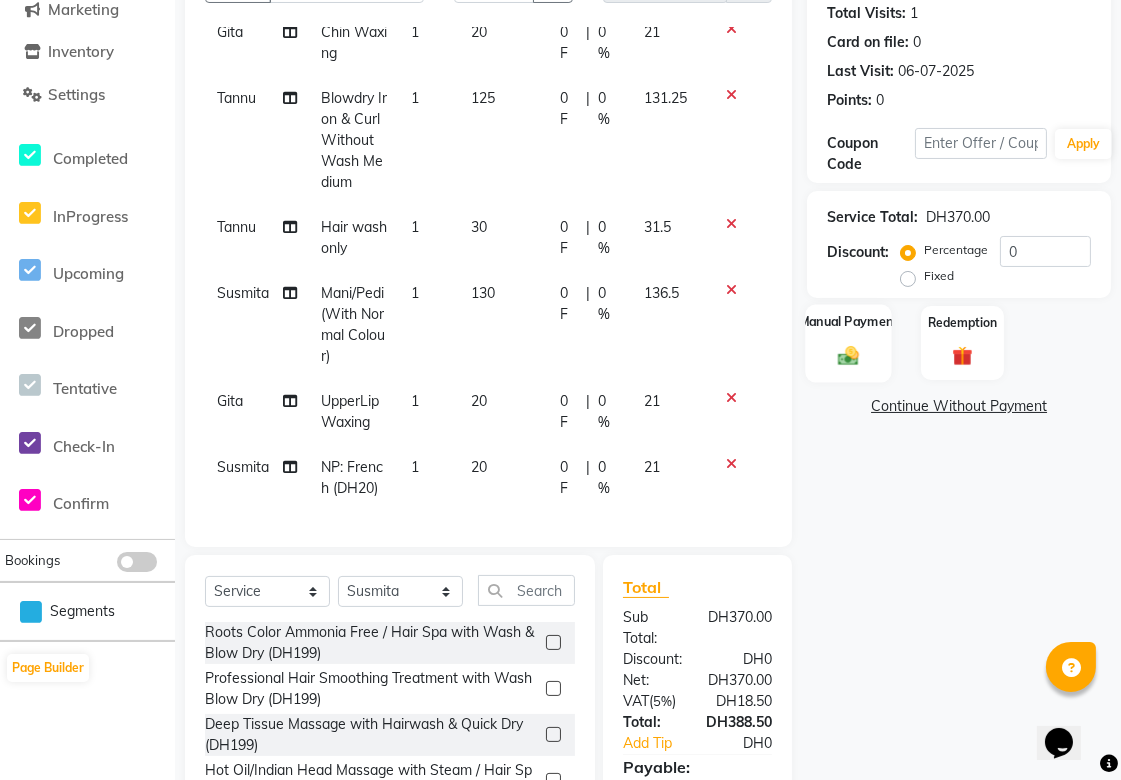 click 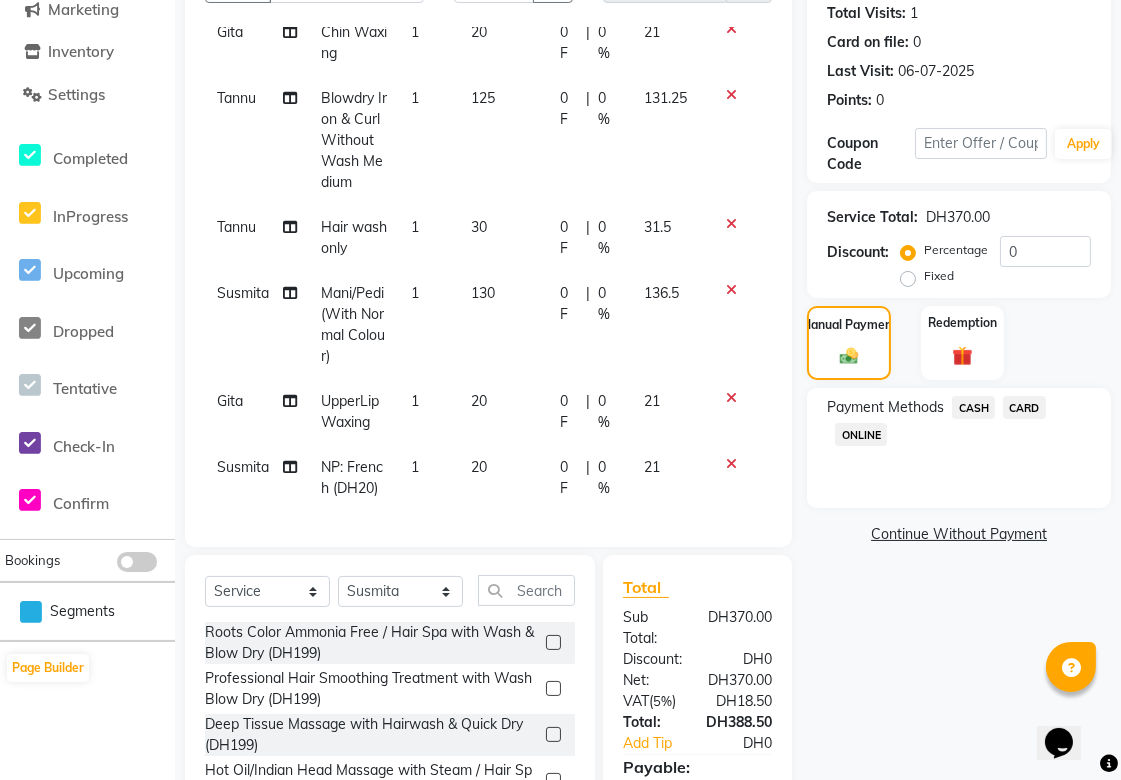click on "CARD" 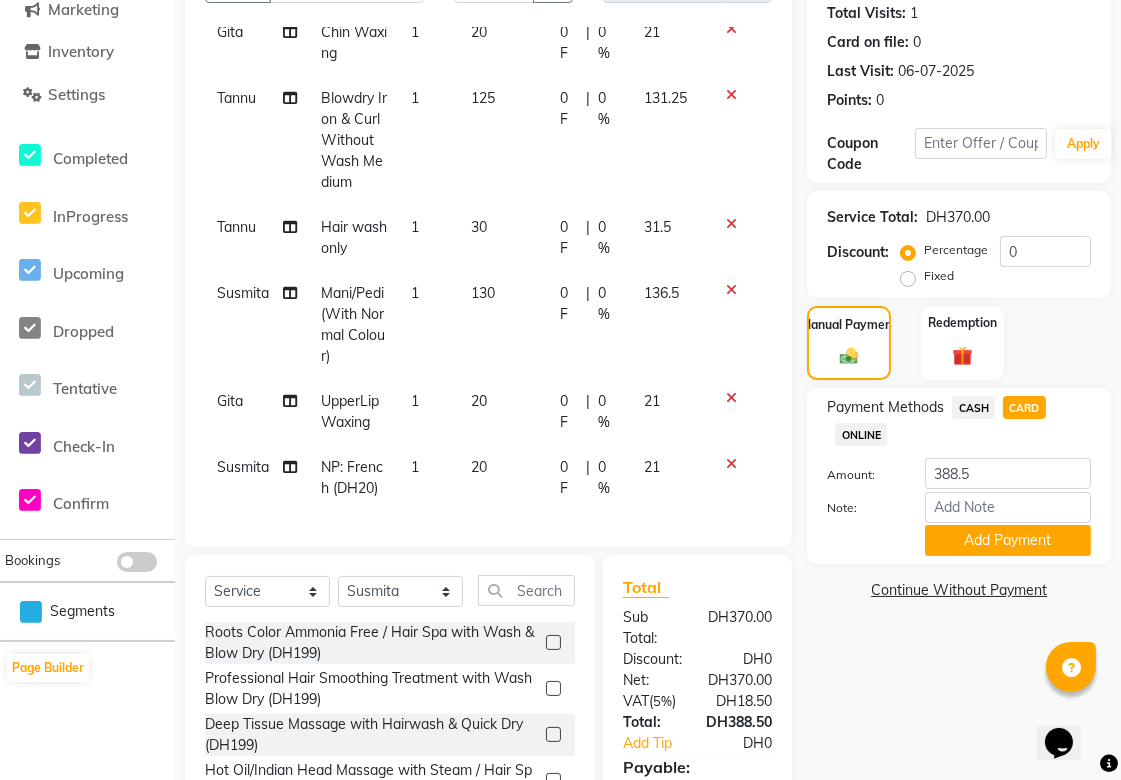 click 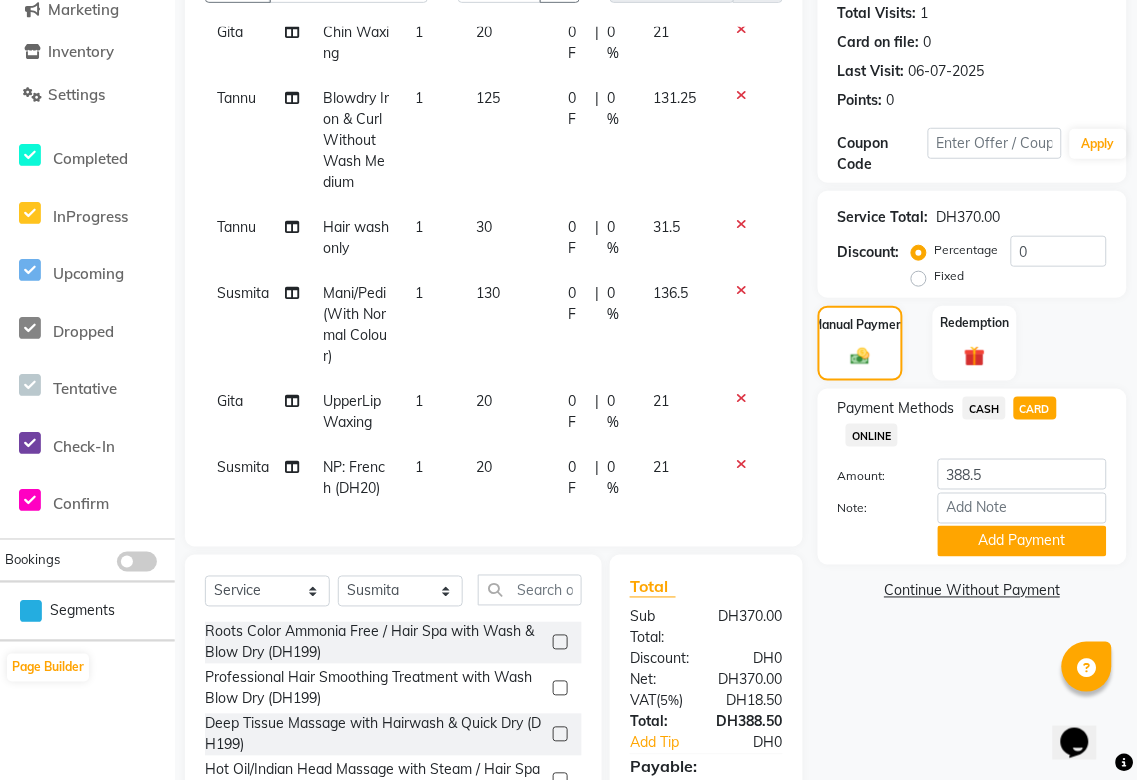 select on "43674" 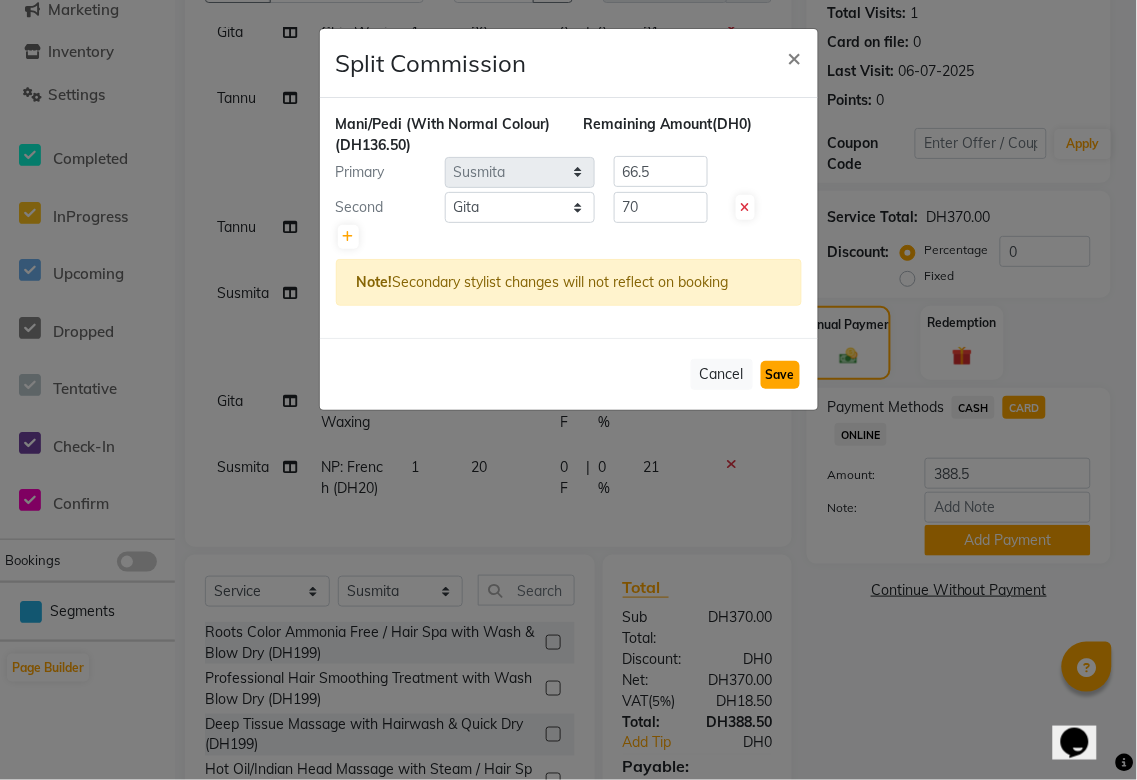 click on "Save" 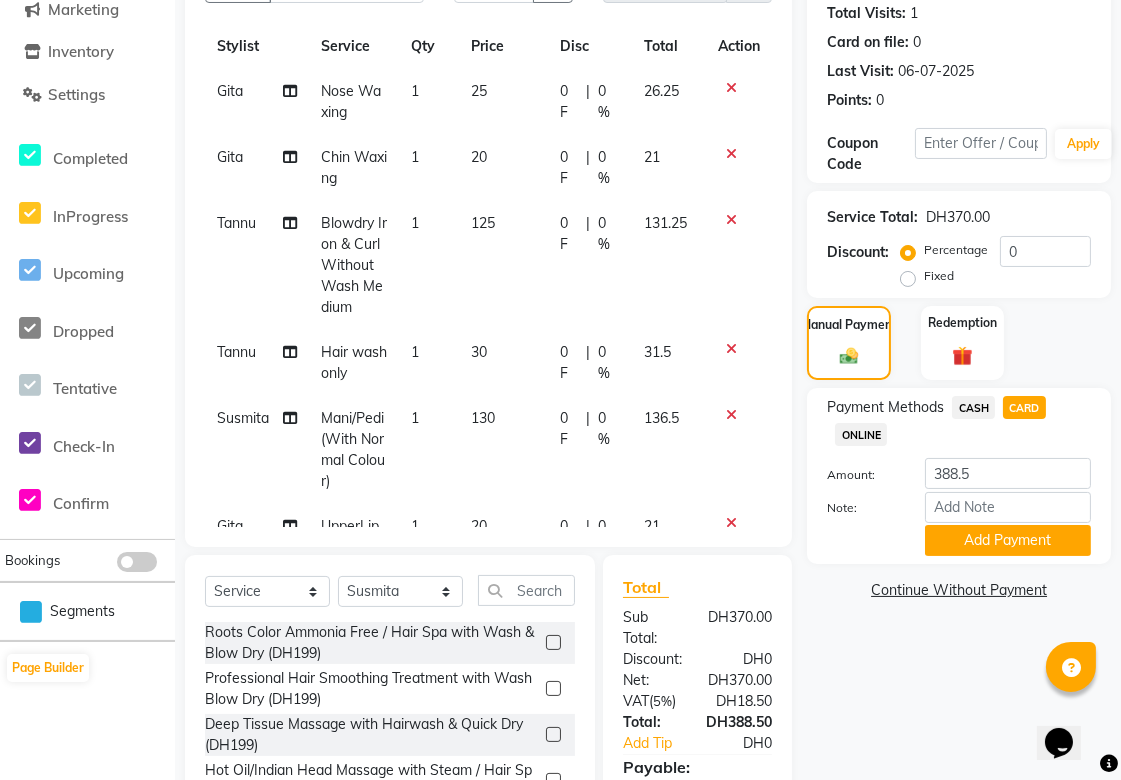 scroll, scrollTop: 0, scrollLeft: 0, axis: both 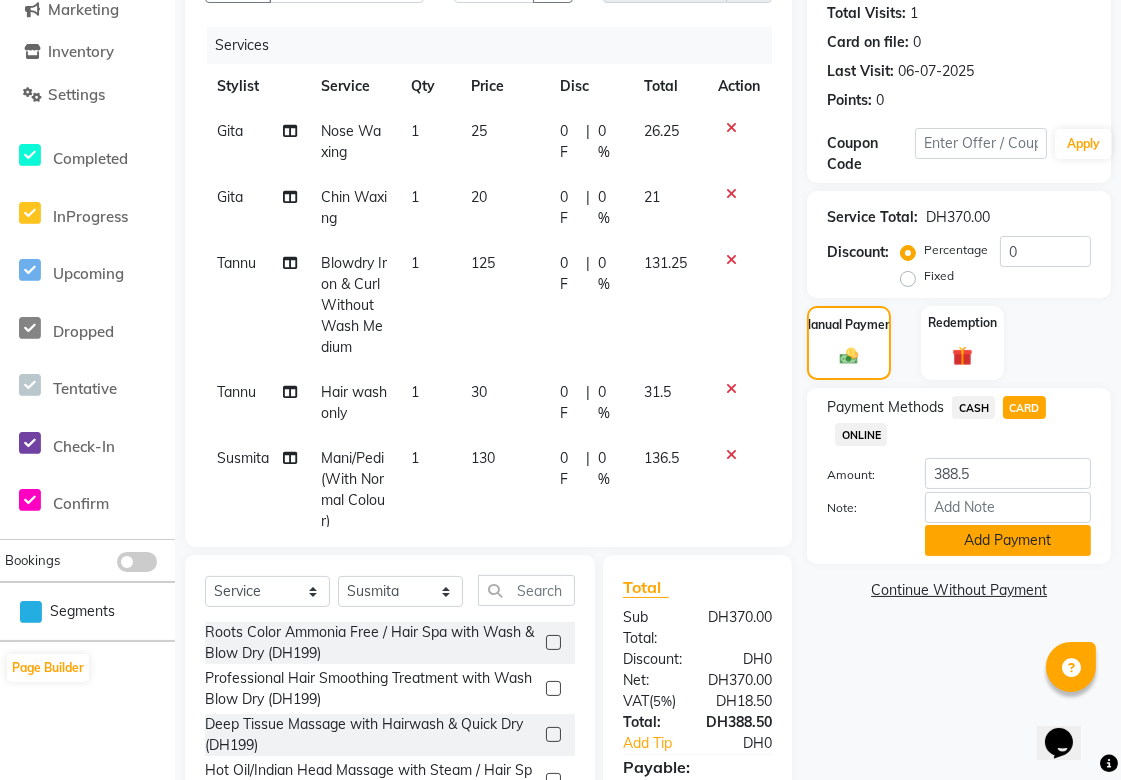 click on "Add Payment" 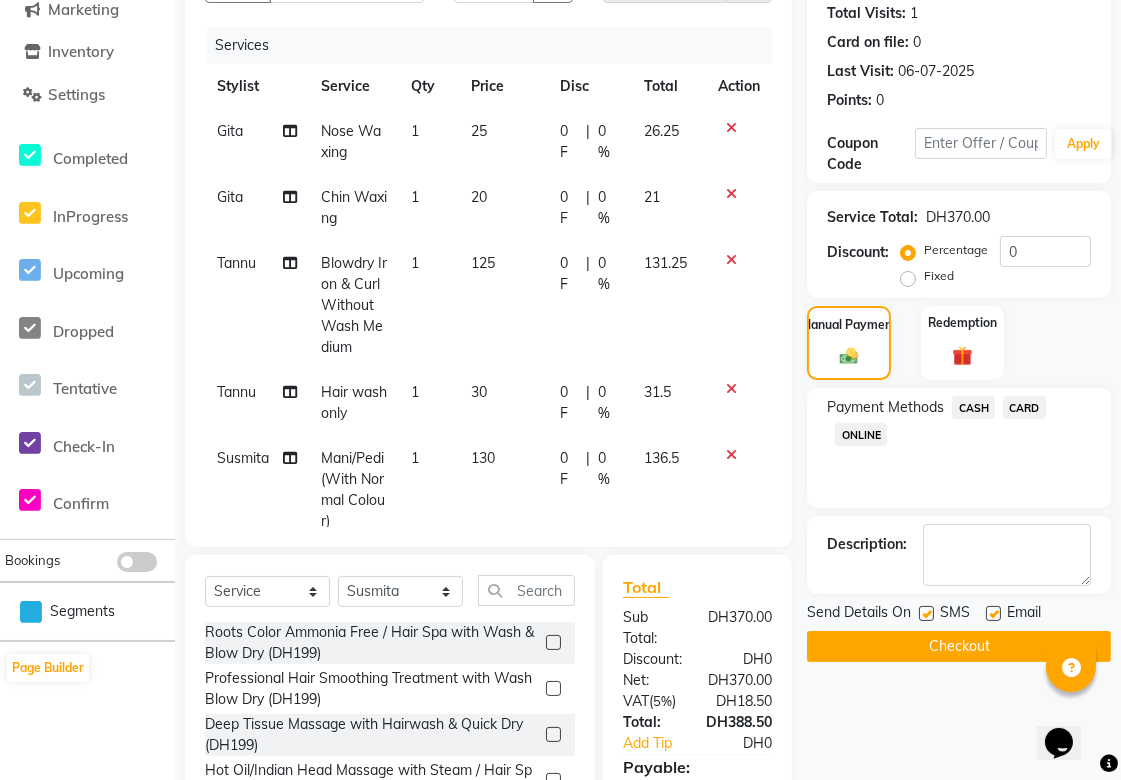 scroll, scrollTop: 427, scrollLeft: 0, axis: vertical 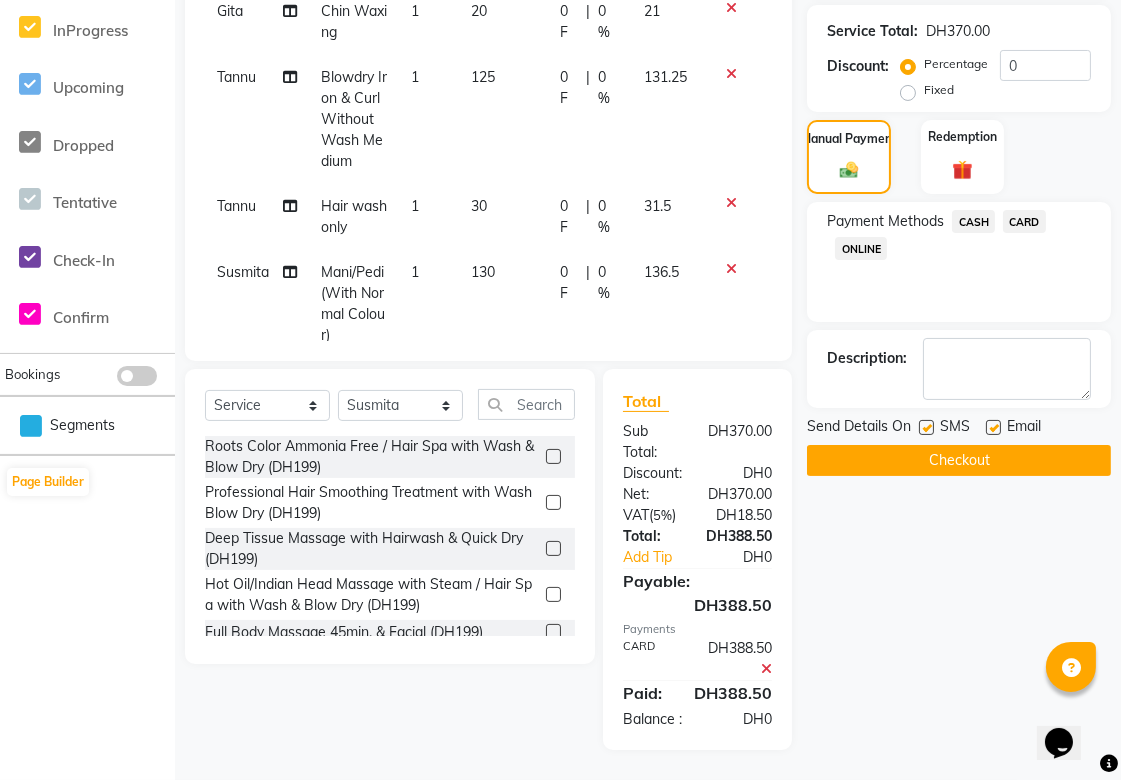 click on "Checkout" 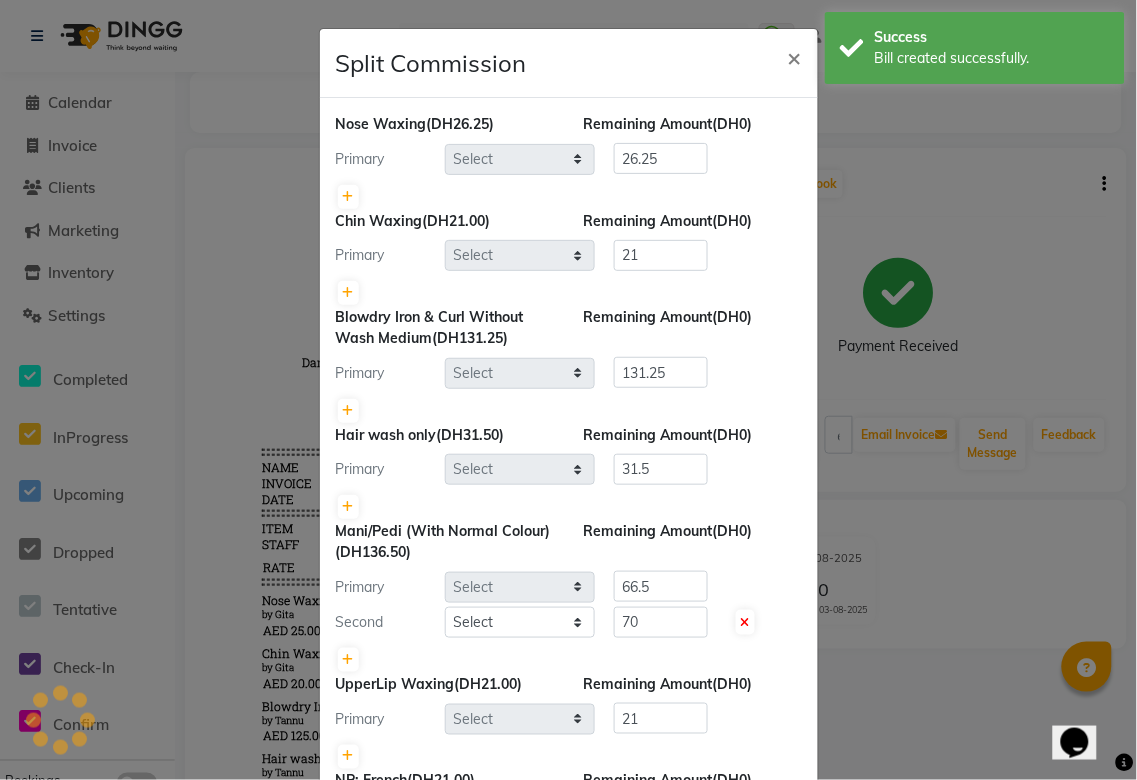 scroll, scrollTop: 0, scrollLeft: 0, axis: both 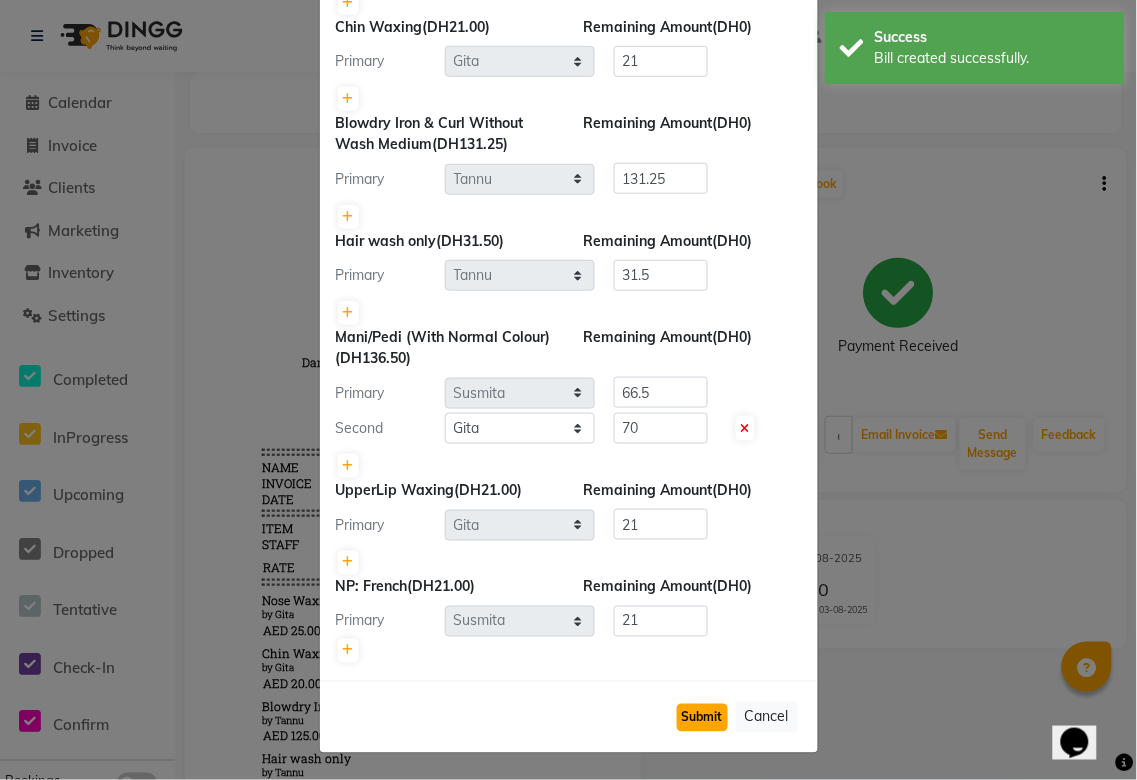 click on "Submit" 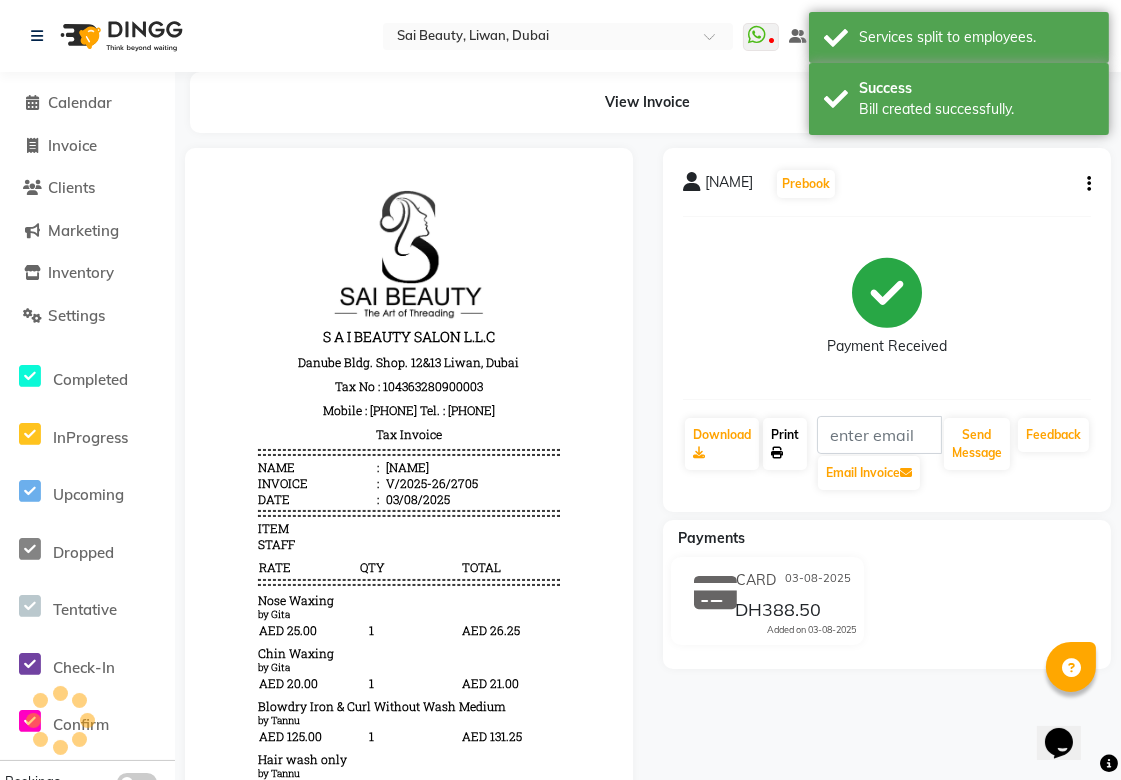 click on "Print" 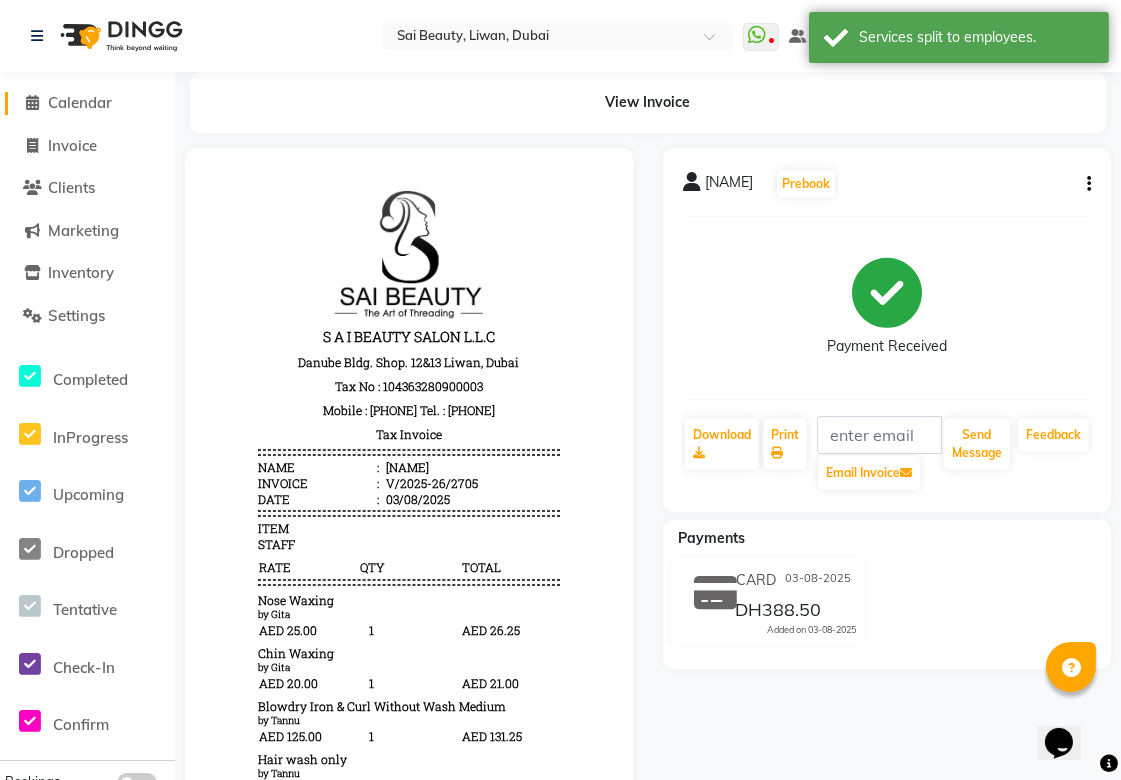 click on "Calendar" 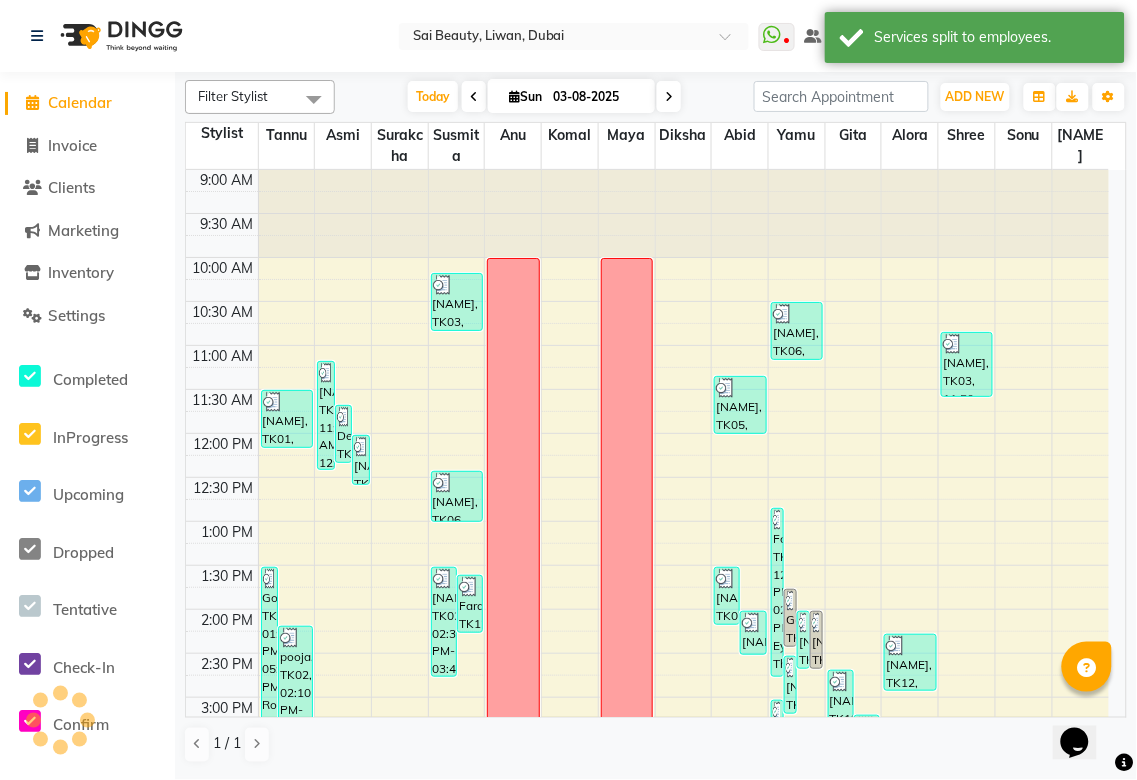 scroll, scrollTop: 0, scrollLeft: 0, axis: both 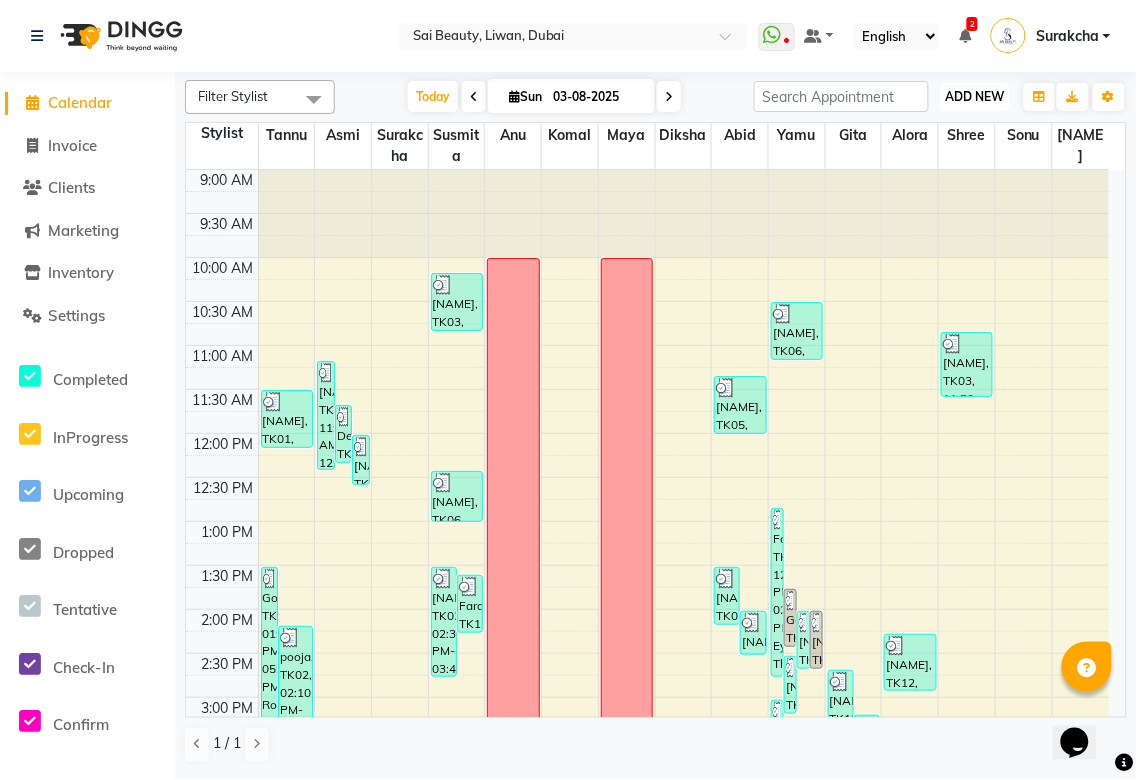 click on "ADD NEW" at bounding box center (975, 96) 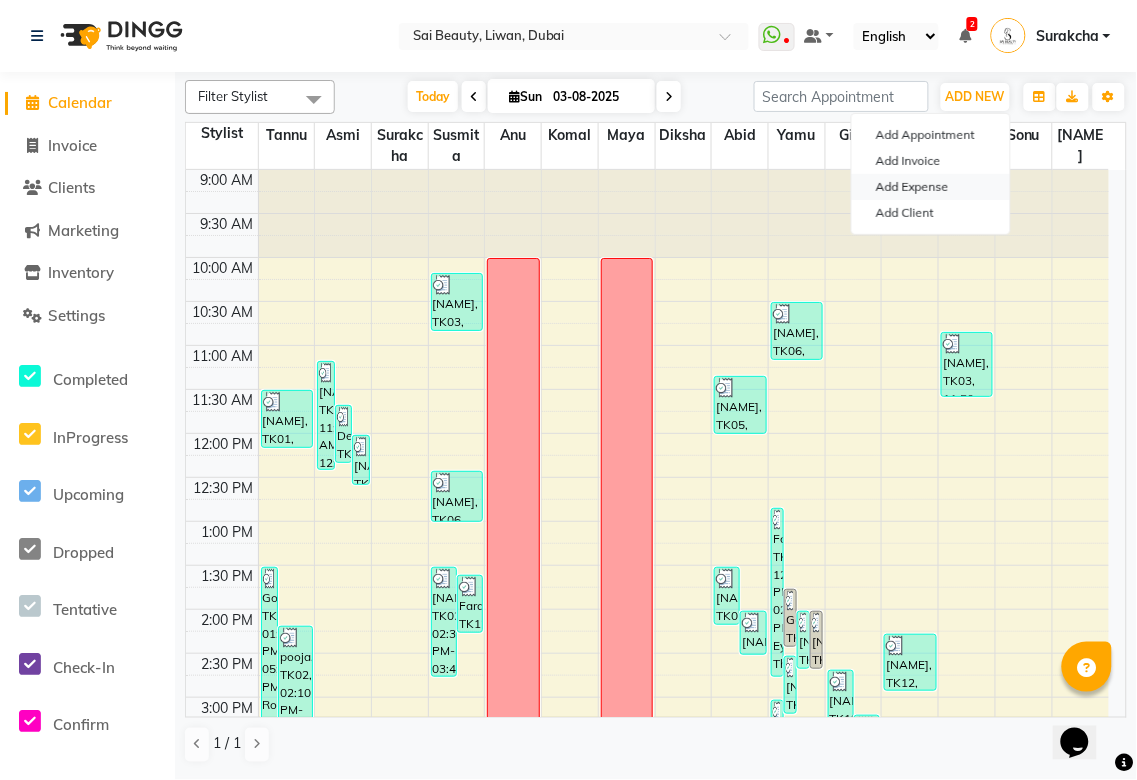 click on "Add Expense" at bounding box center [931, 187] 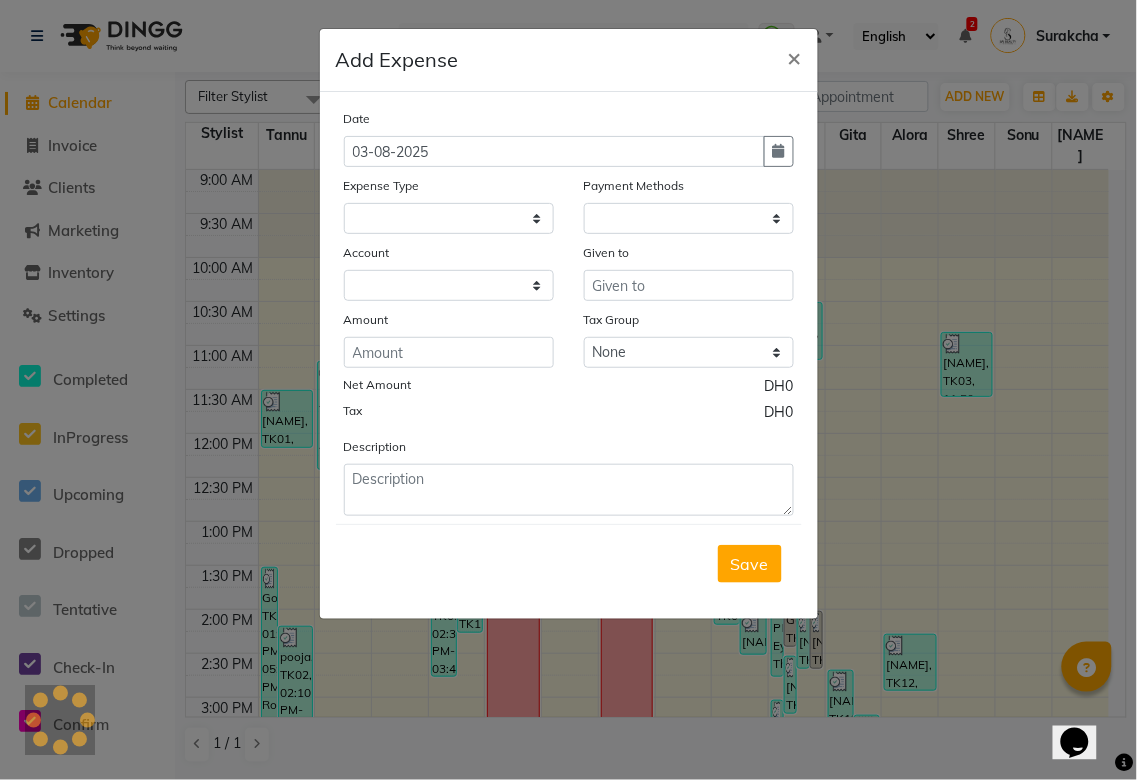 select on "4280" 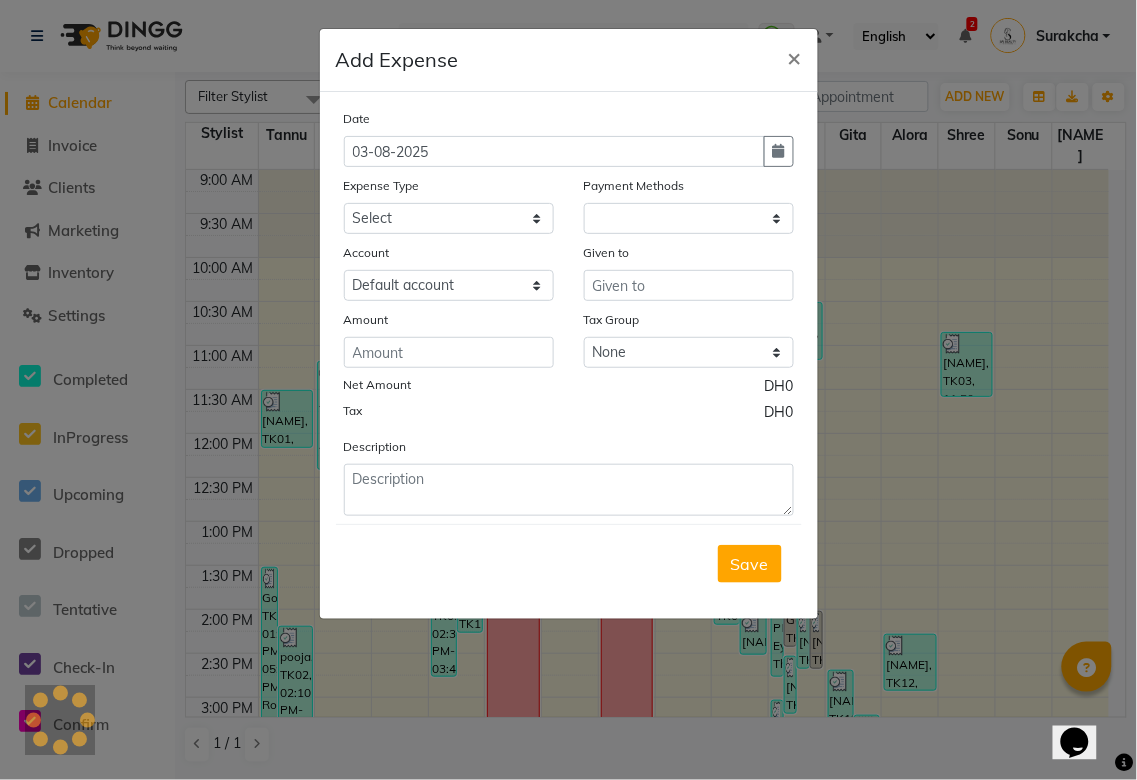 select on "1" 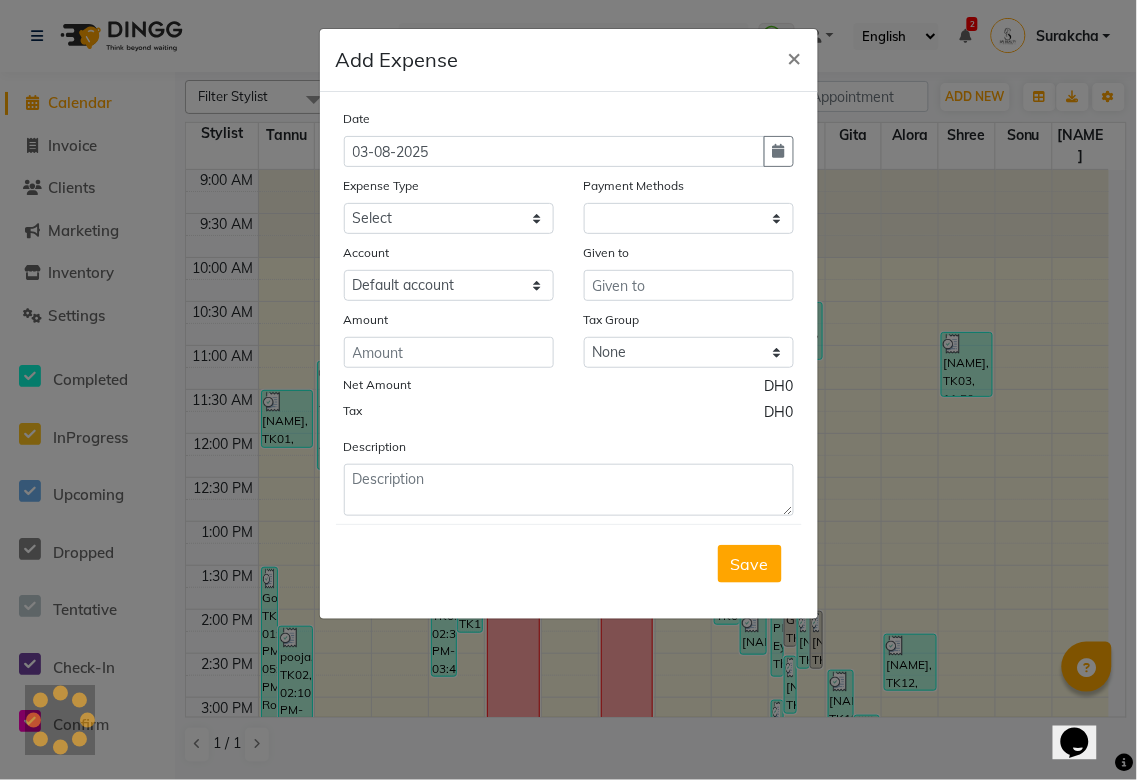 select on "4279" 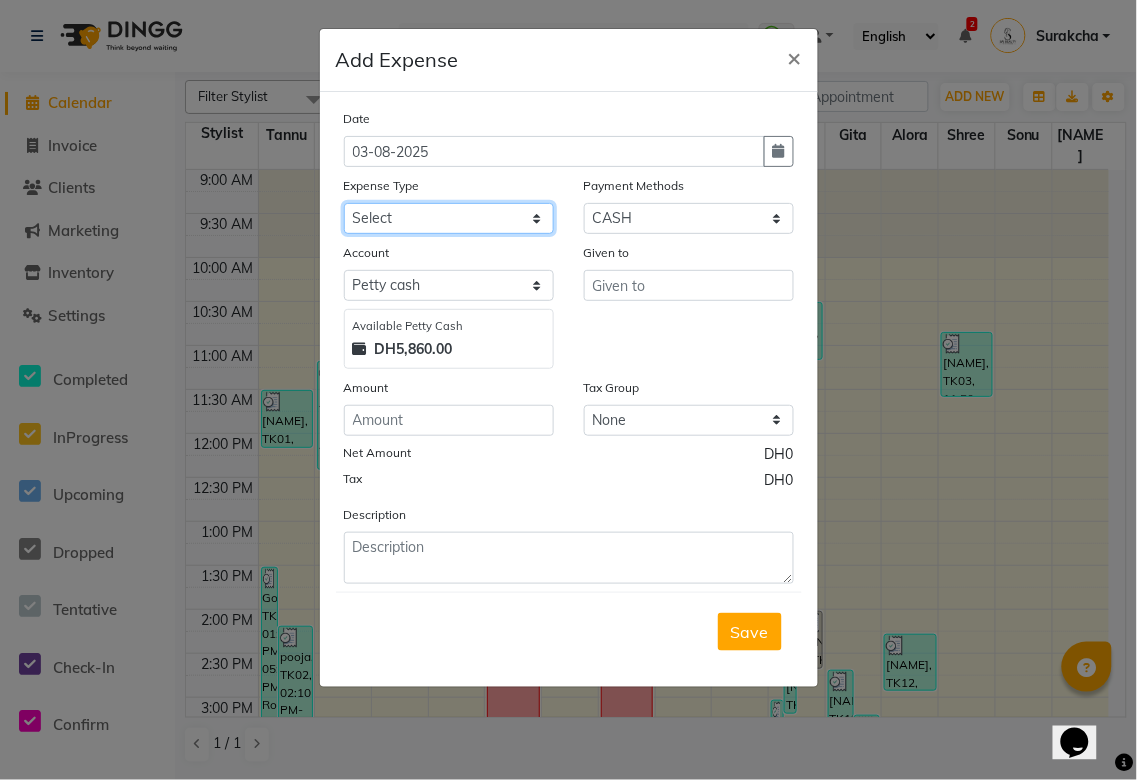 click on "Select Advance Salary Bank charges Car maintenance  Cash transfer to bank Cash transfer to hub Client Snacks Clinical charges Commission on Service Equipment Fuel Govt fee Incentive Insurance International purchase Loan Repayment Maintenance Marketing Miscellaneous MRA Other Pantry Product Rent Salary Staff Snacks Tax Tea & Refreshment Tips Transportation Transportation Utilities" 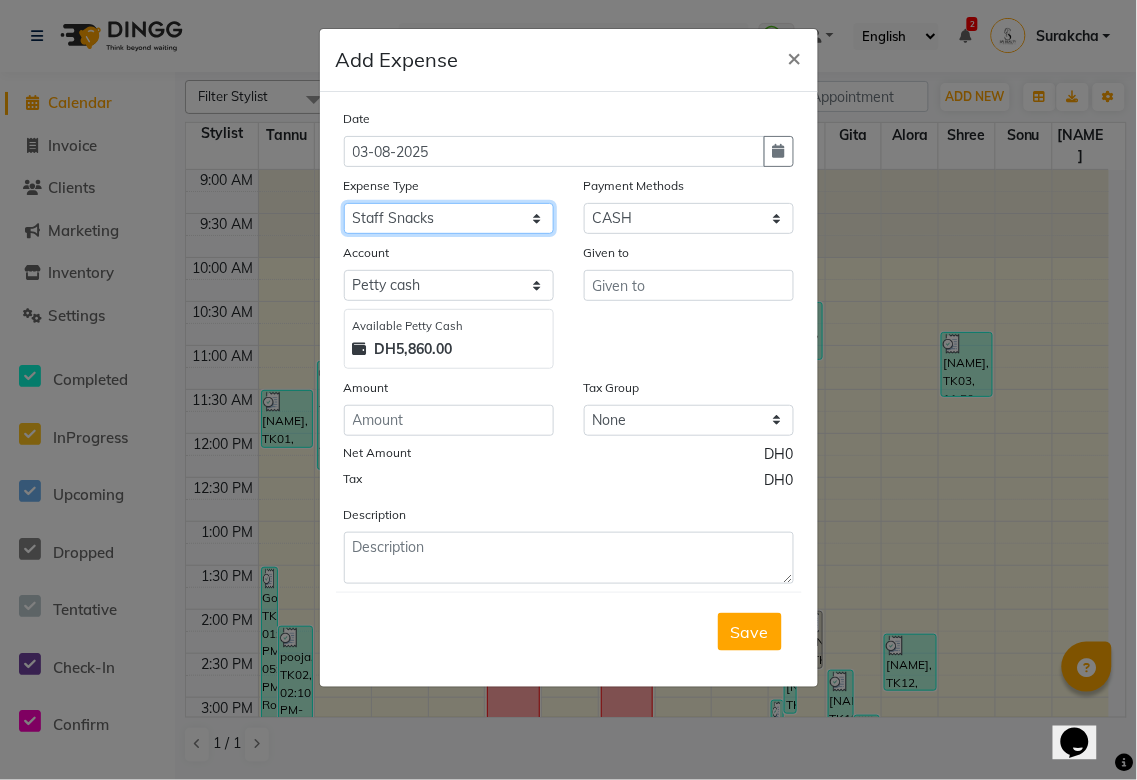 click on "Select Advance Salary Bank charges Car maintenance  Cash transfer to bank Cash transfer to hub Client Snacks Clinical charges Commission on Service Equipment Fuel Govt fee Incentive Insurance International purchase Loan Repayment Maintenance Marketing Miscellaneous MRA Other Pantry Product Rent Salary Staff Snacks Tax Tea & Refreshment Tips Transportation Transportation Utilities" 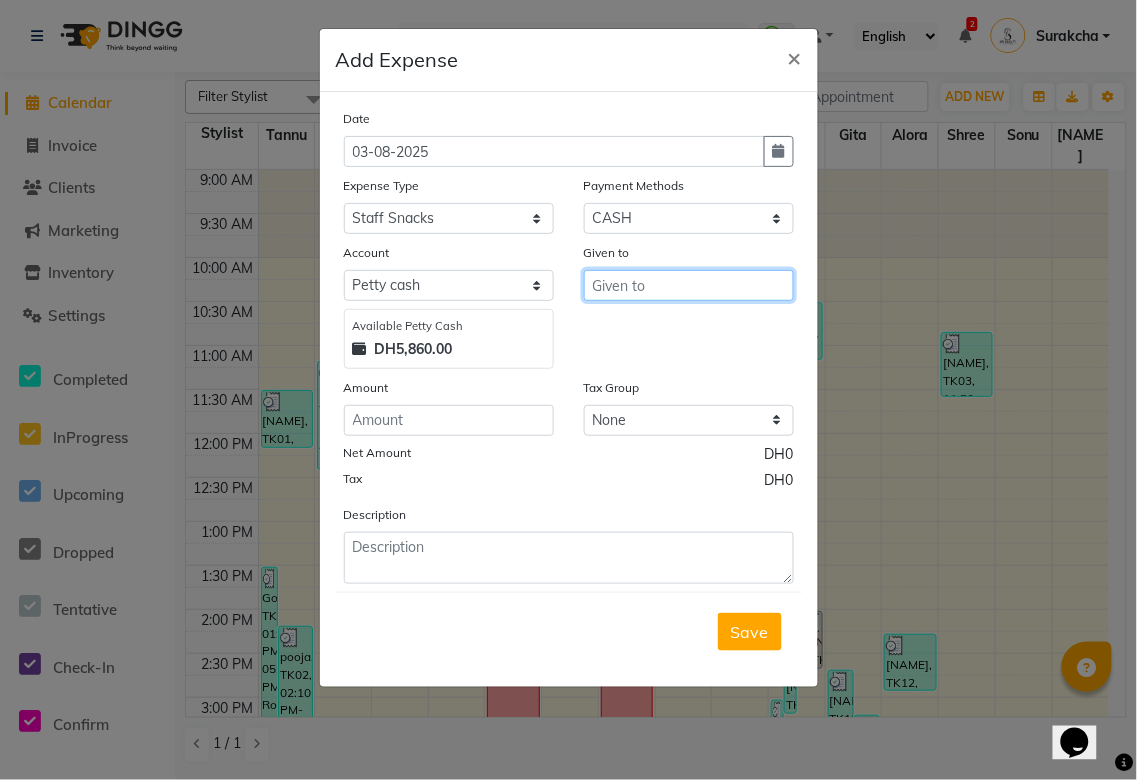 click at bounding box center (689, 285) 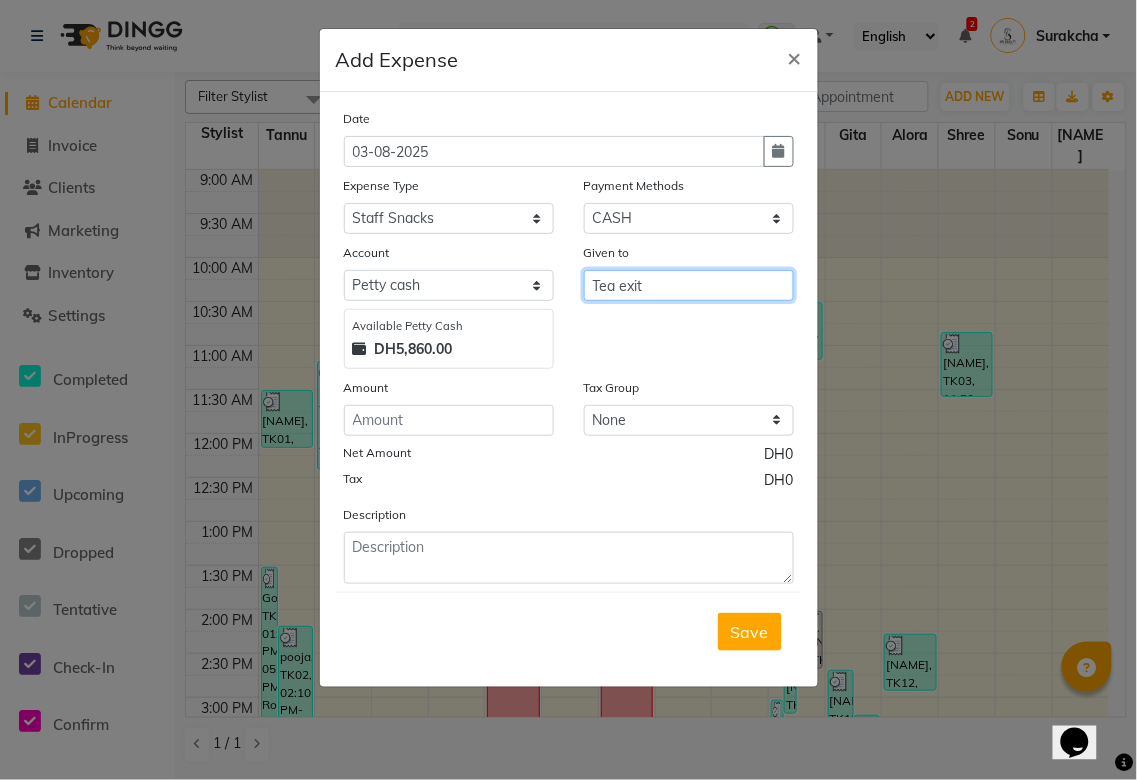 type on "Tea exit" 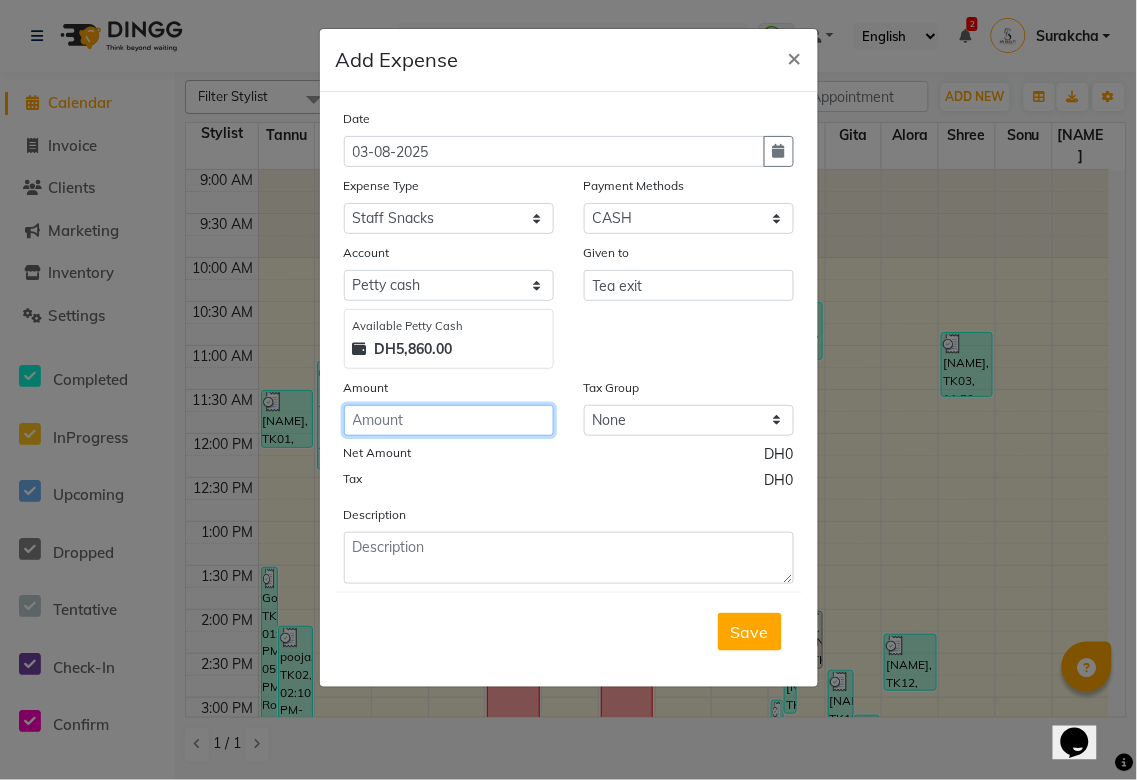click 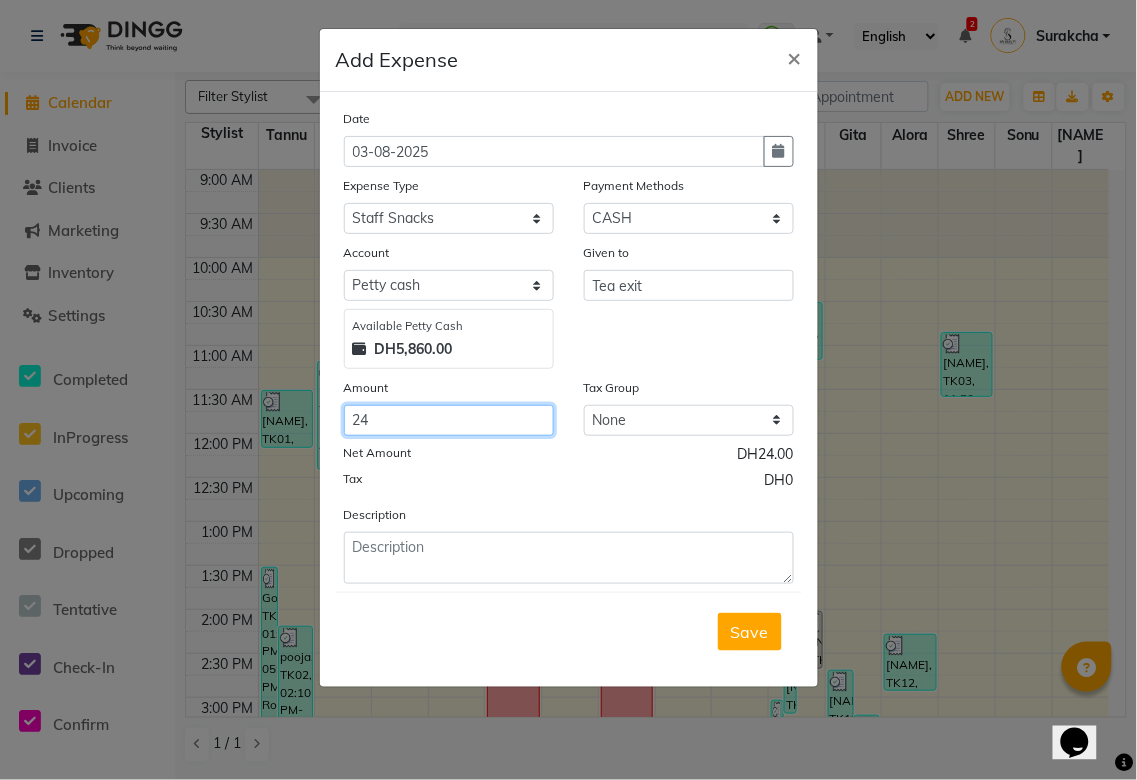 type on "24" 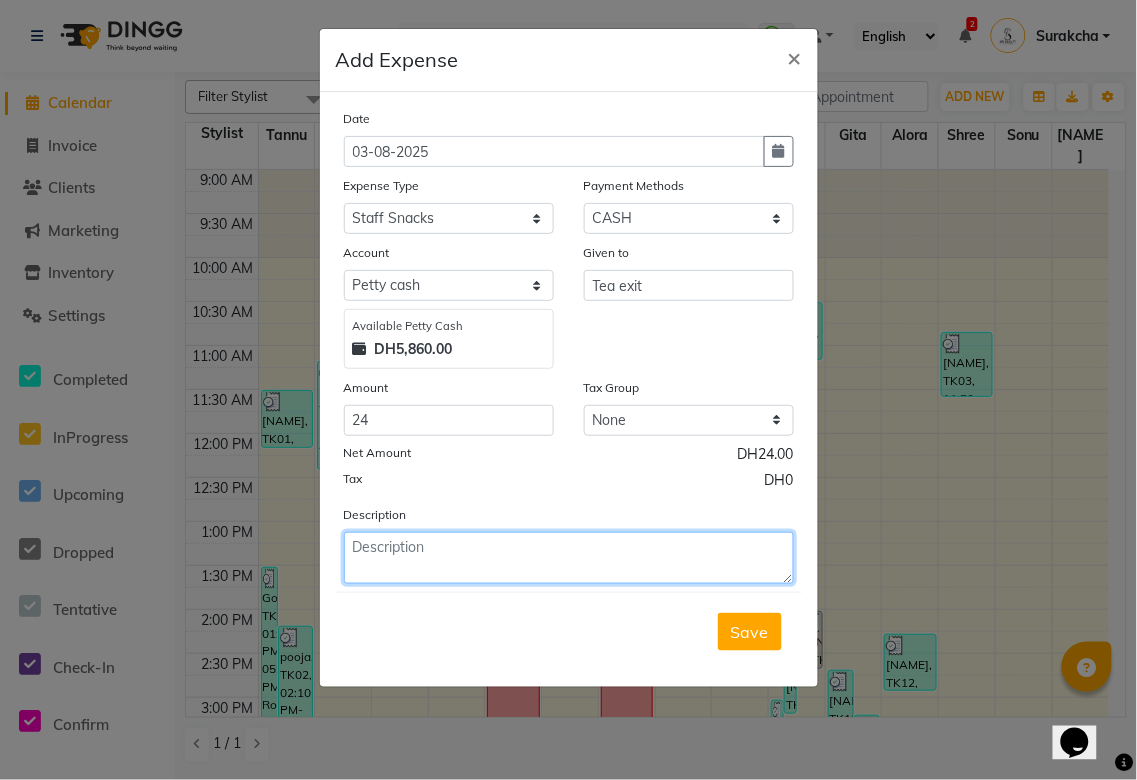click 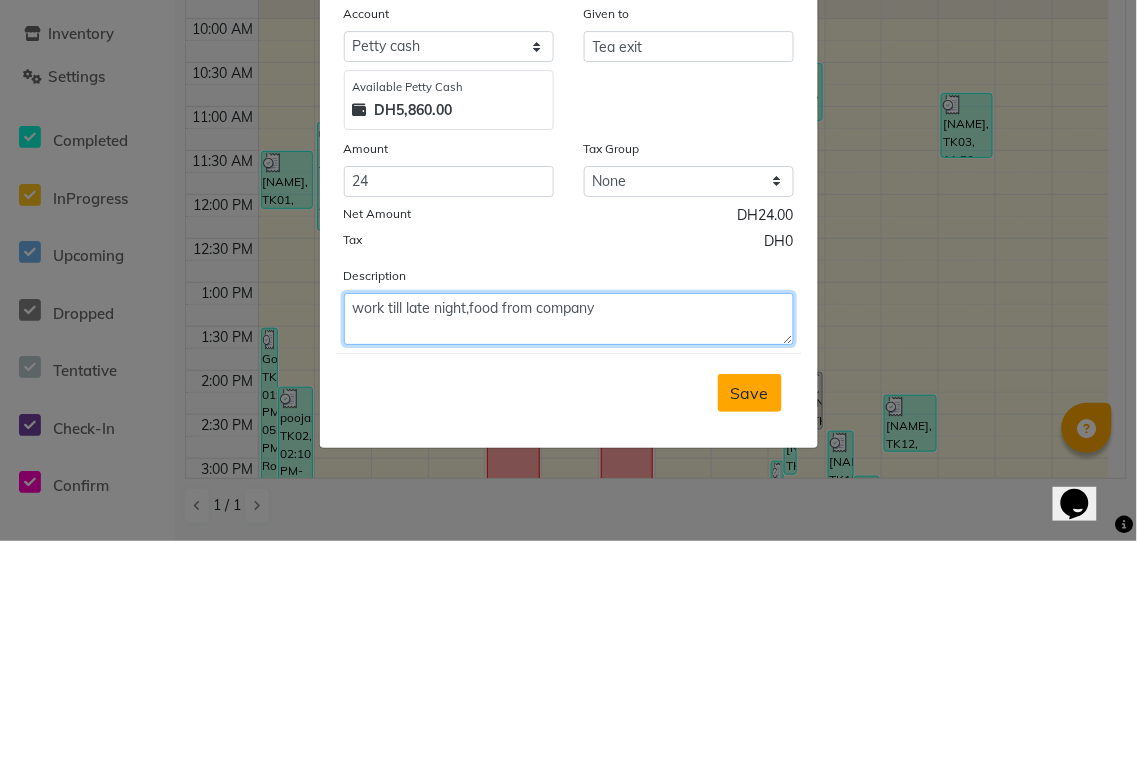 type on "work till late night,food from company" 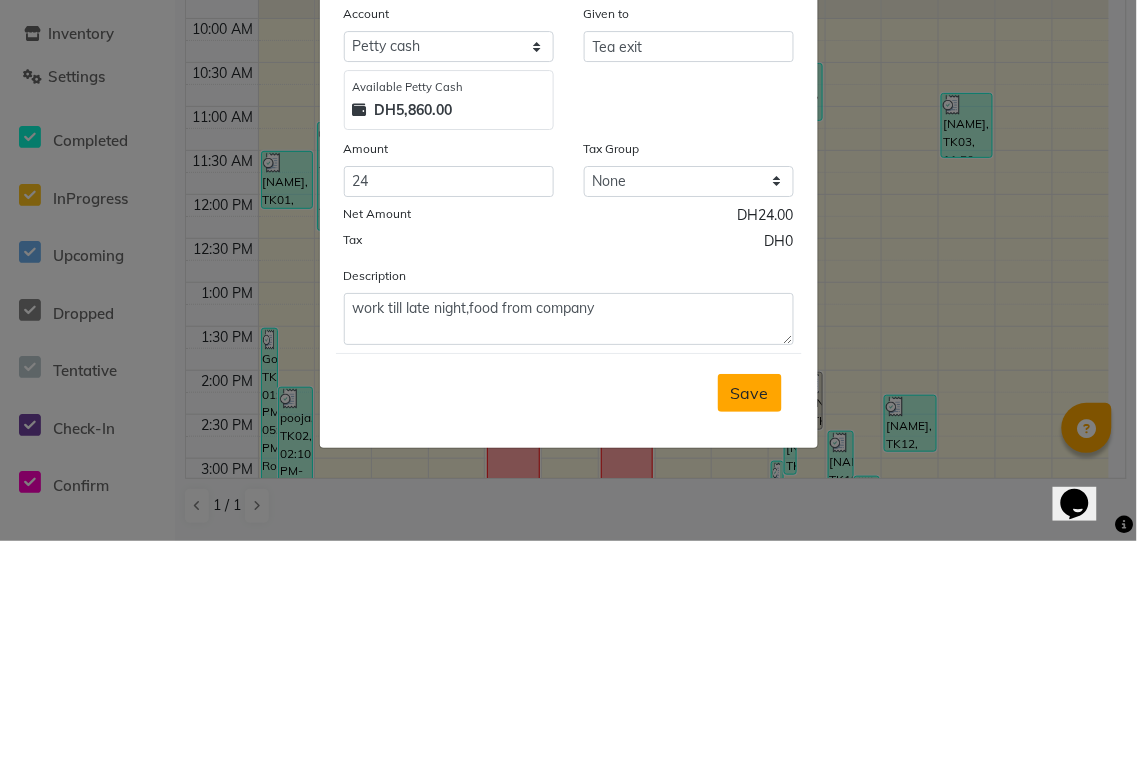 click on "Save" at bounding box center [750, 632] 